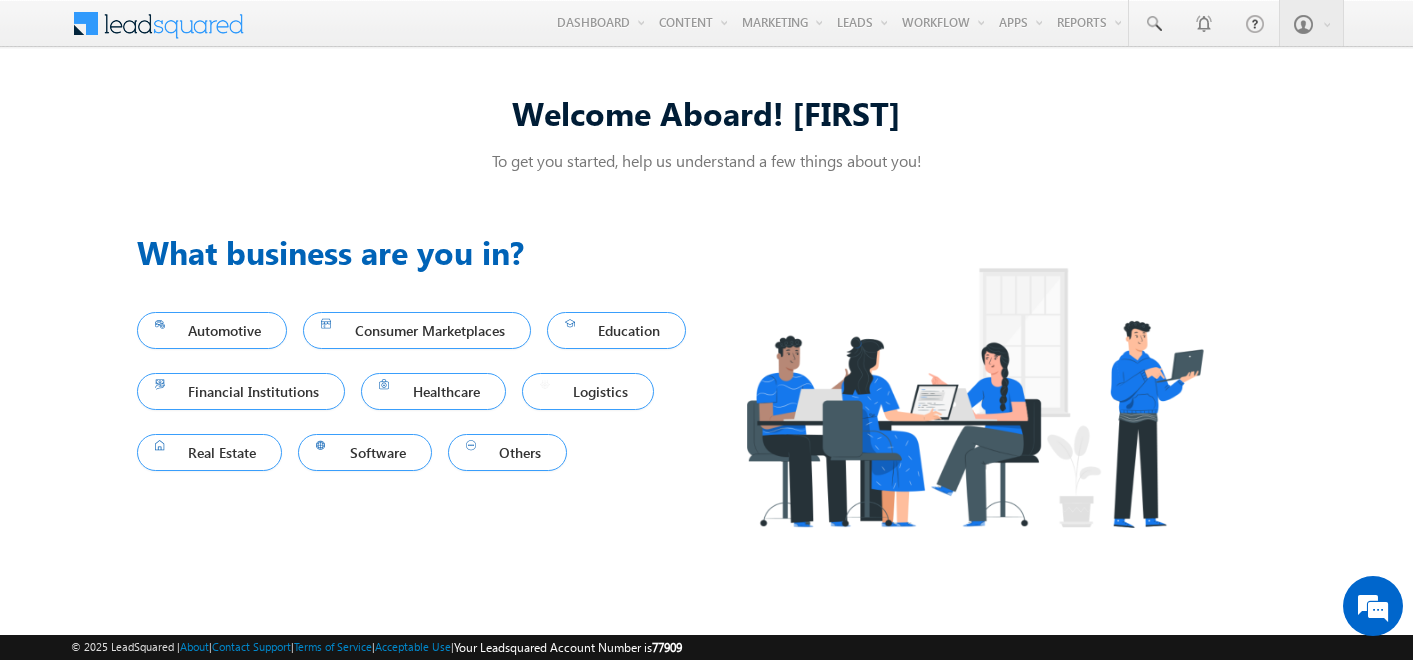 scroll, scrollTop: 0, scrollLeft: 0, axis: both 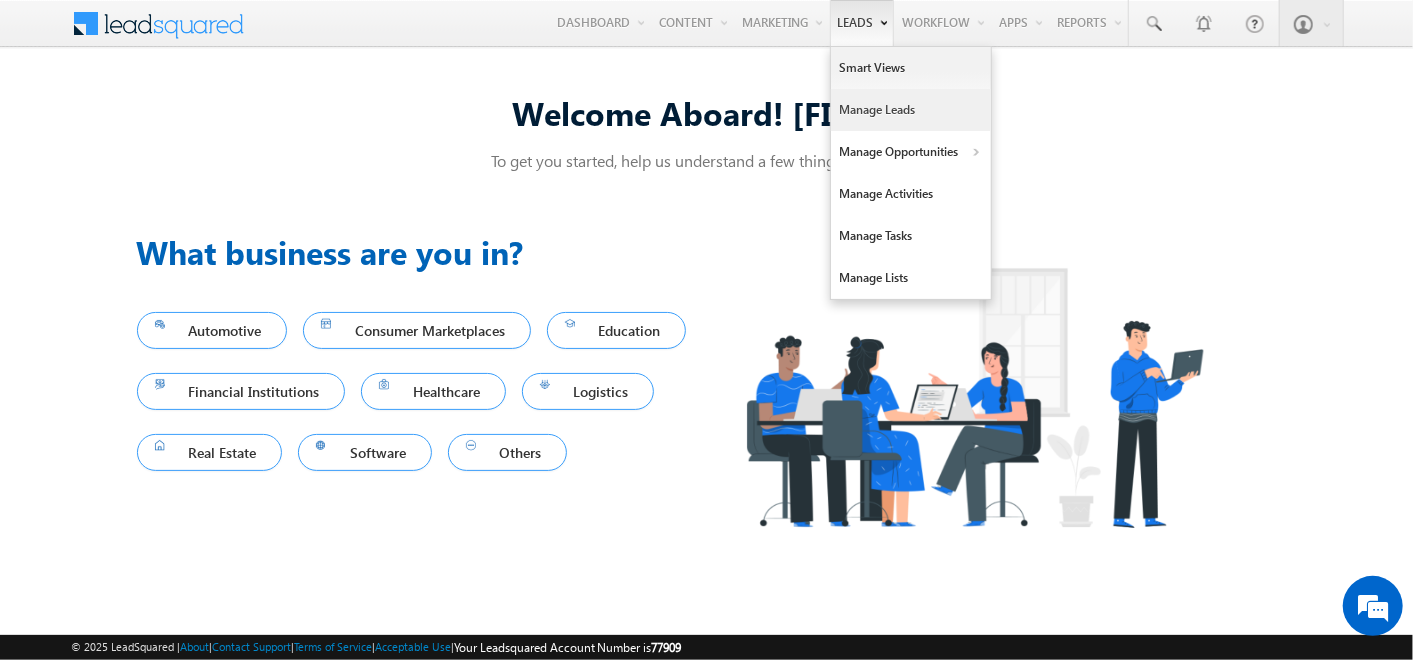 click on "Manage Leads" at bounding box center (911, 110) 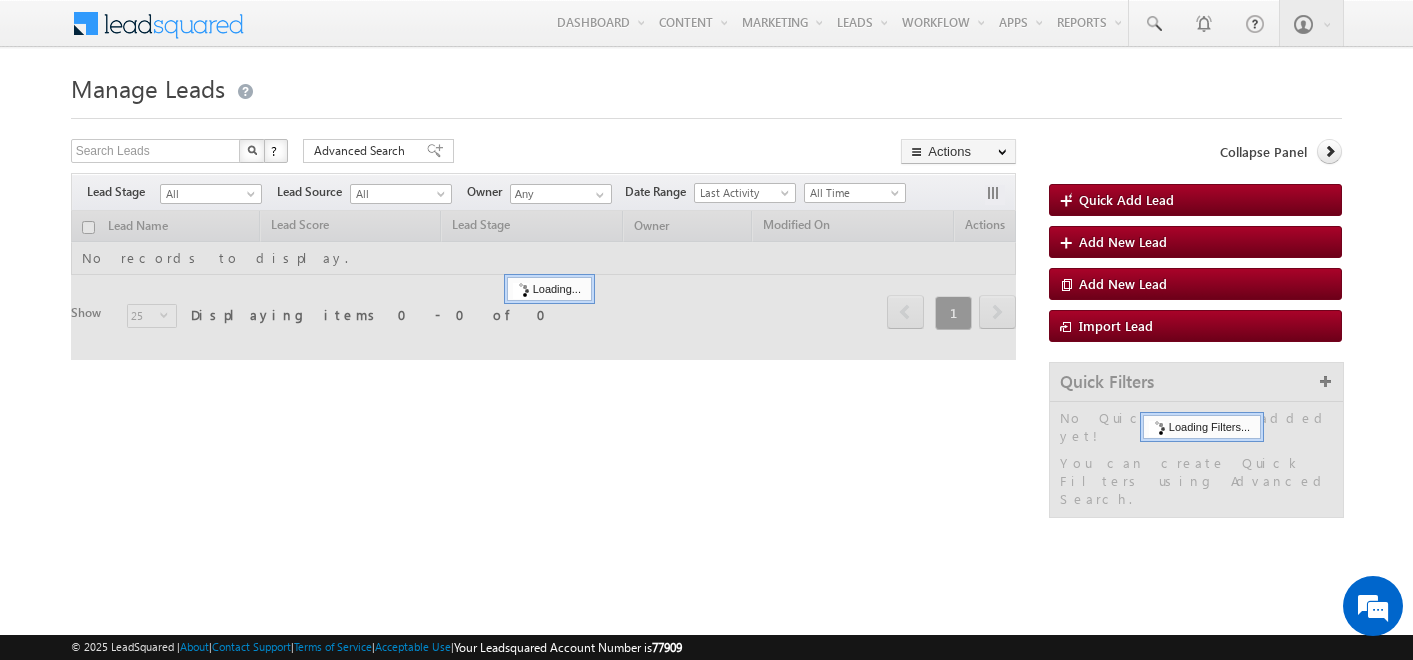 scroll, scrollTop: 0, scrollLeft: 0, axis: both 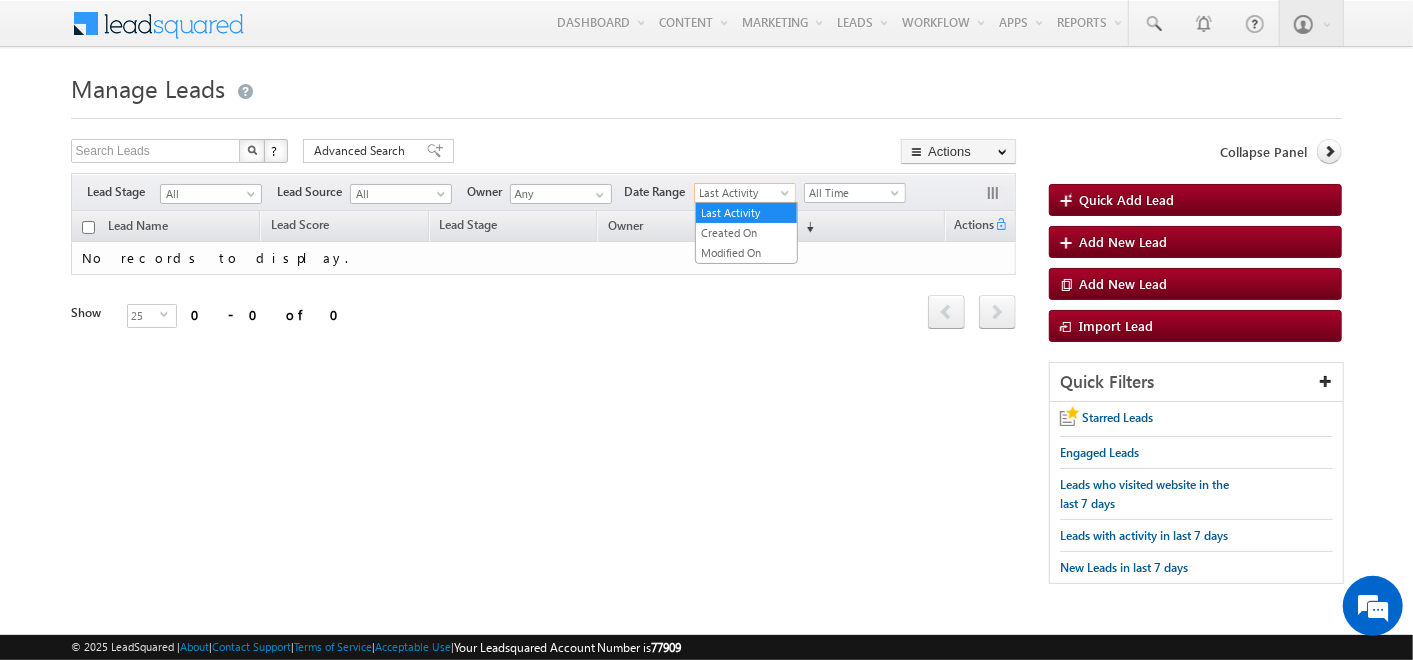 click at bounding box center [787, 197] 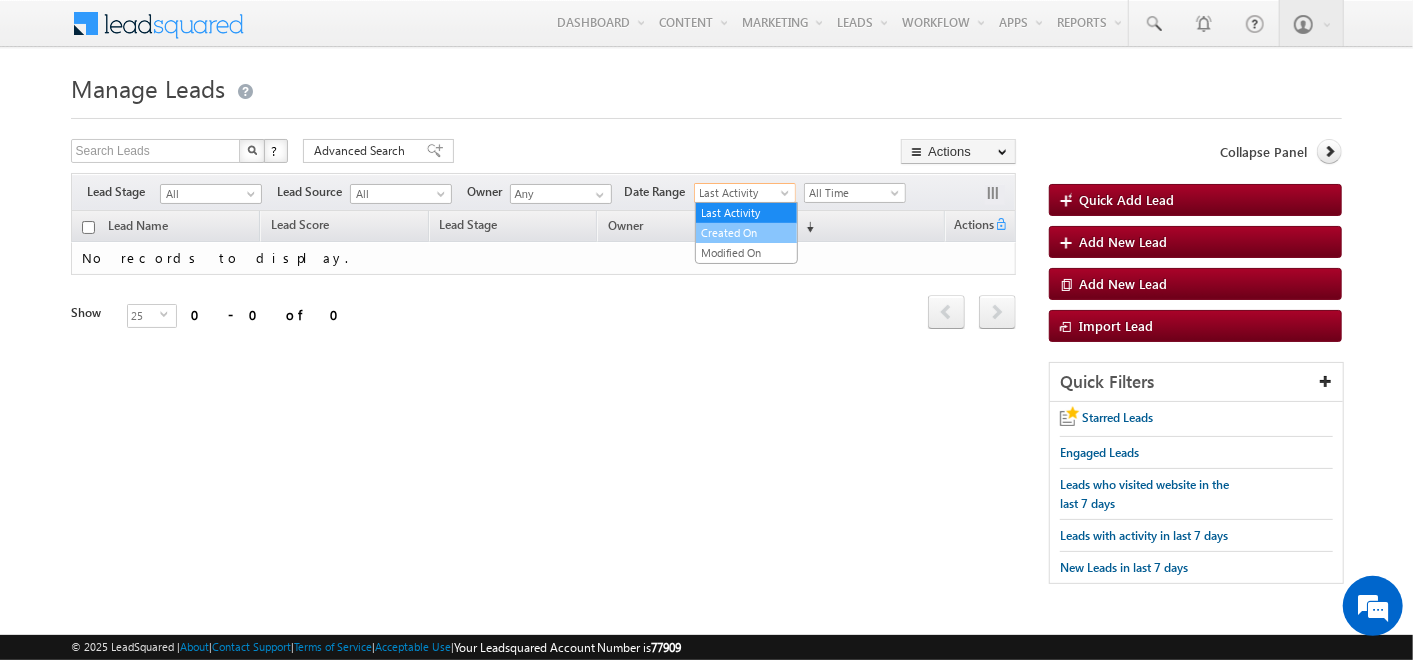 click on "Created On" at bounding box center [746, 233] 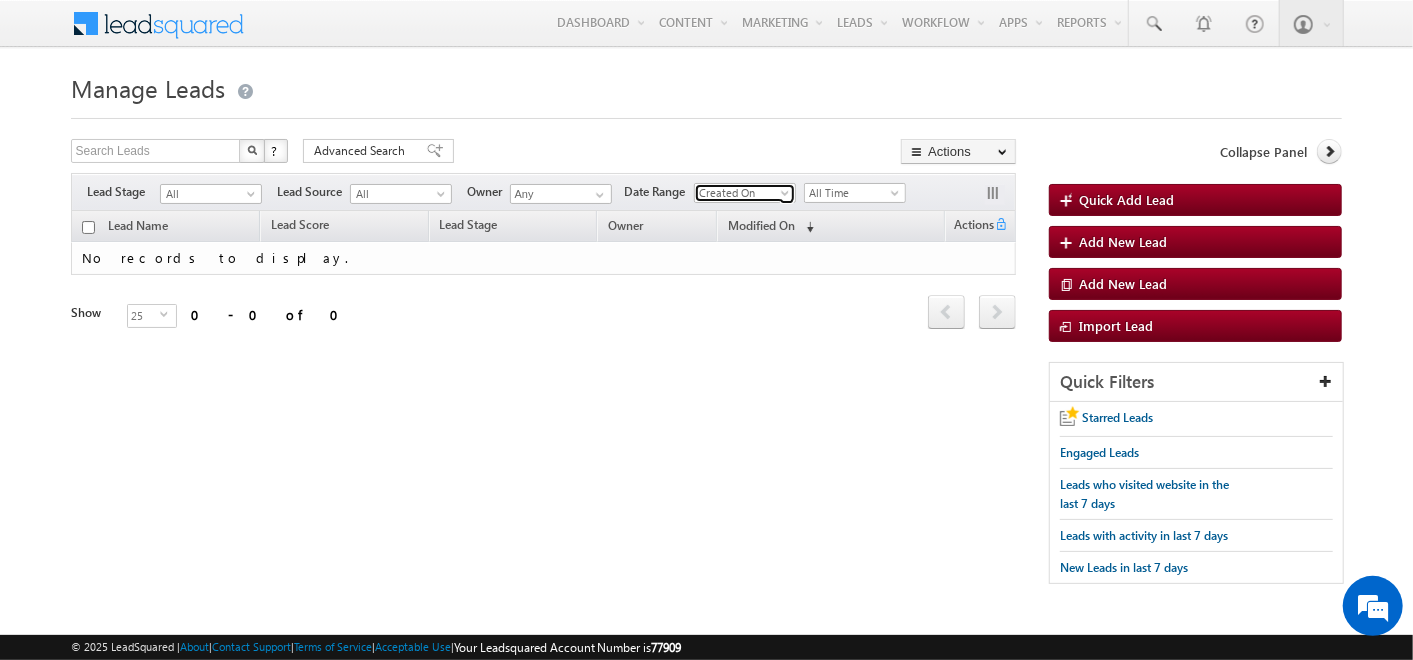 scroll, scrollTop: 0, scrollLeft: 0, axis: both 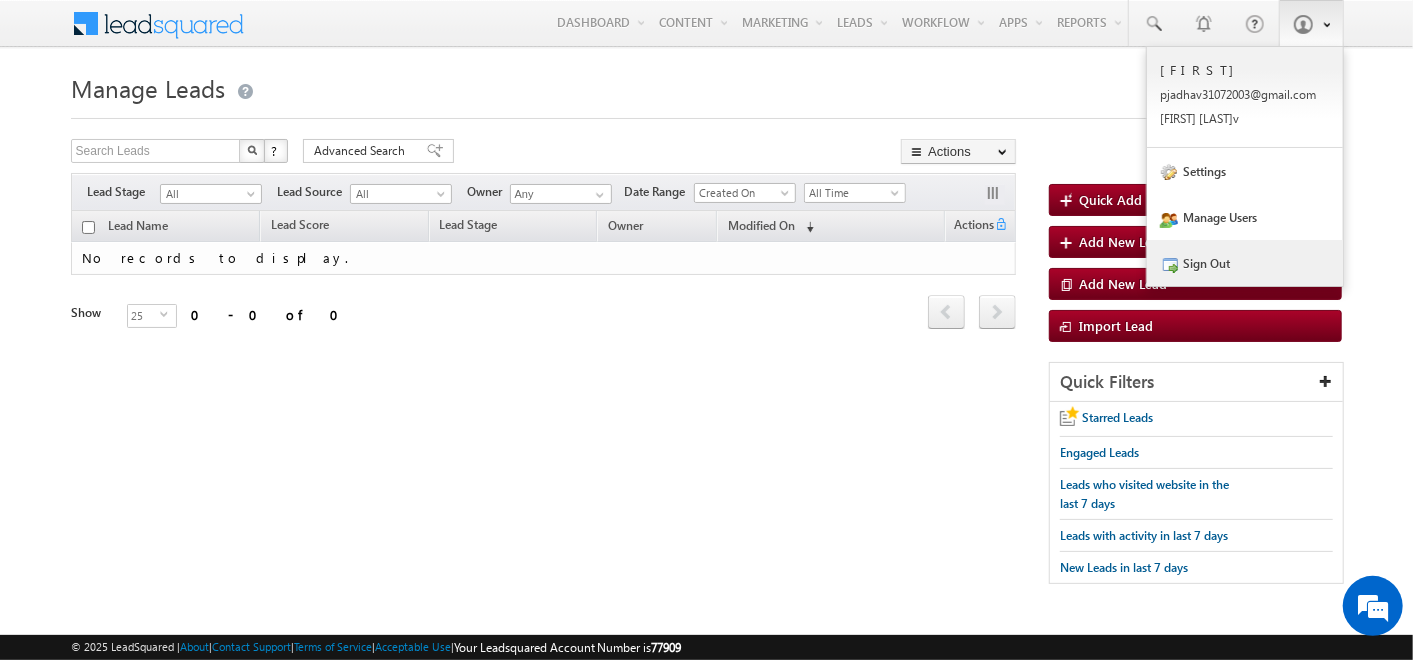 click on "Sign Out" at bounding box center [1245, 263] 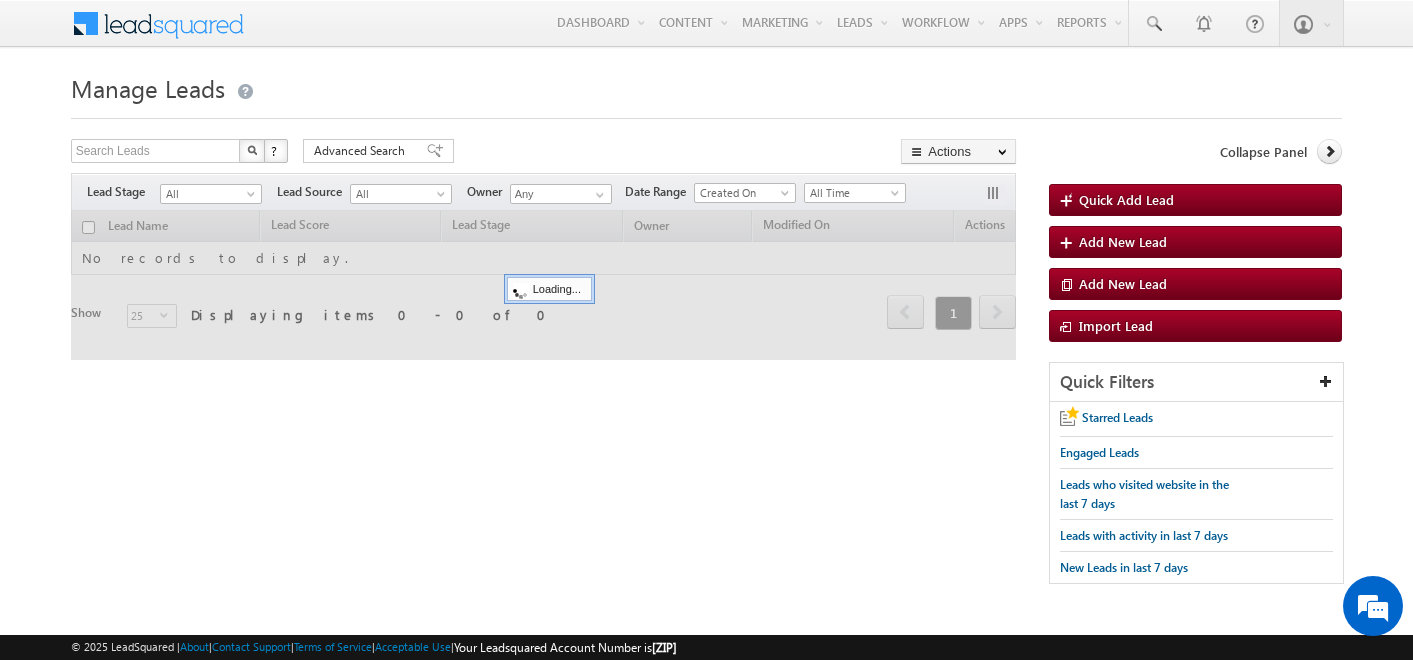 scroll, scrollTop: 0, scrollLeft: 0, axis: both 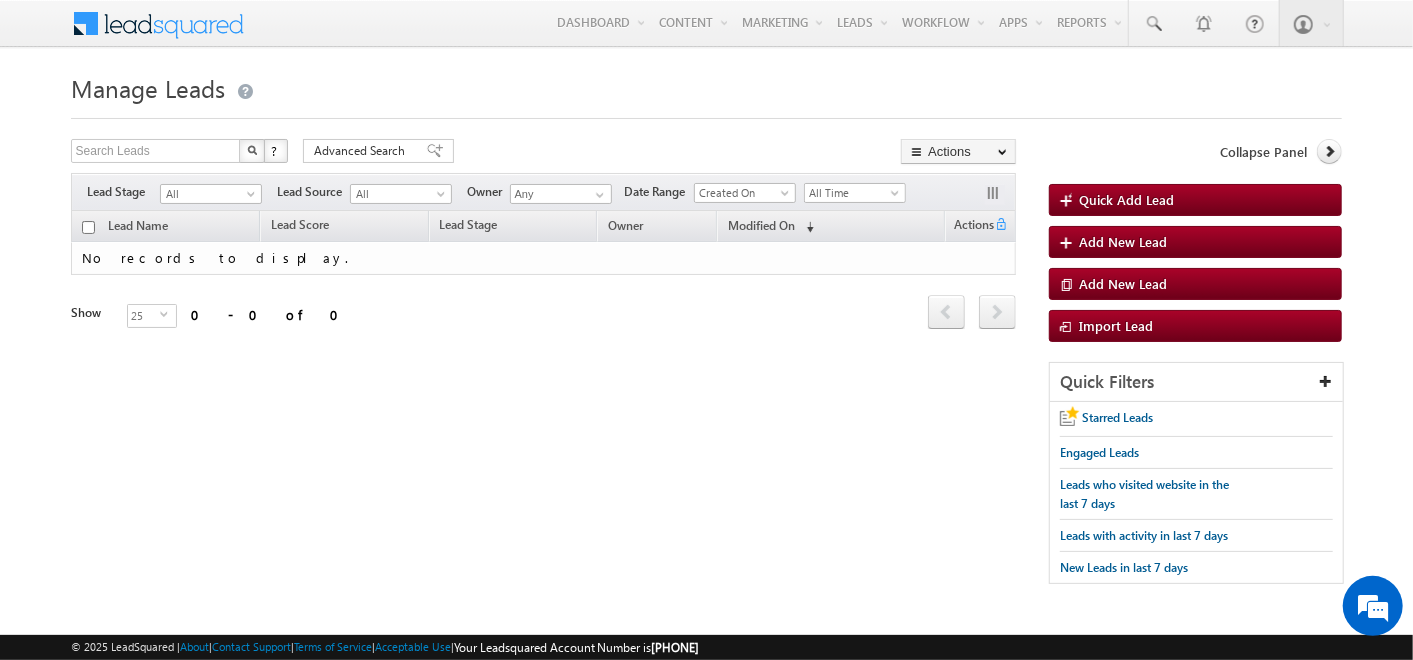 click on "Collapse Panel
Quick Add Lead Add New Lead Add New Lead Import Lead
Quick Filters
Starred Leads Engaged Leads Leads who visited website in the last 7 days Leads with activity in last 7 days New Leads in last 7 days" at bounding box center (1195, 371) 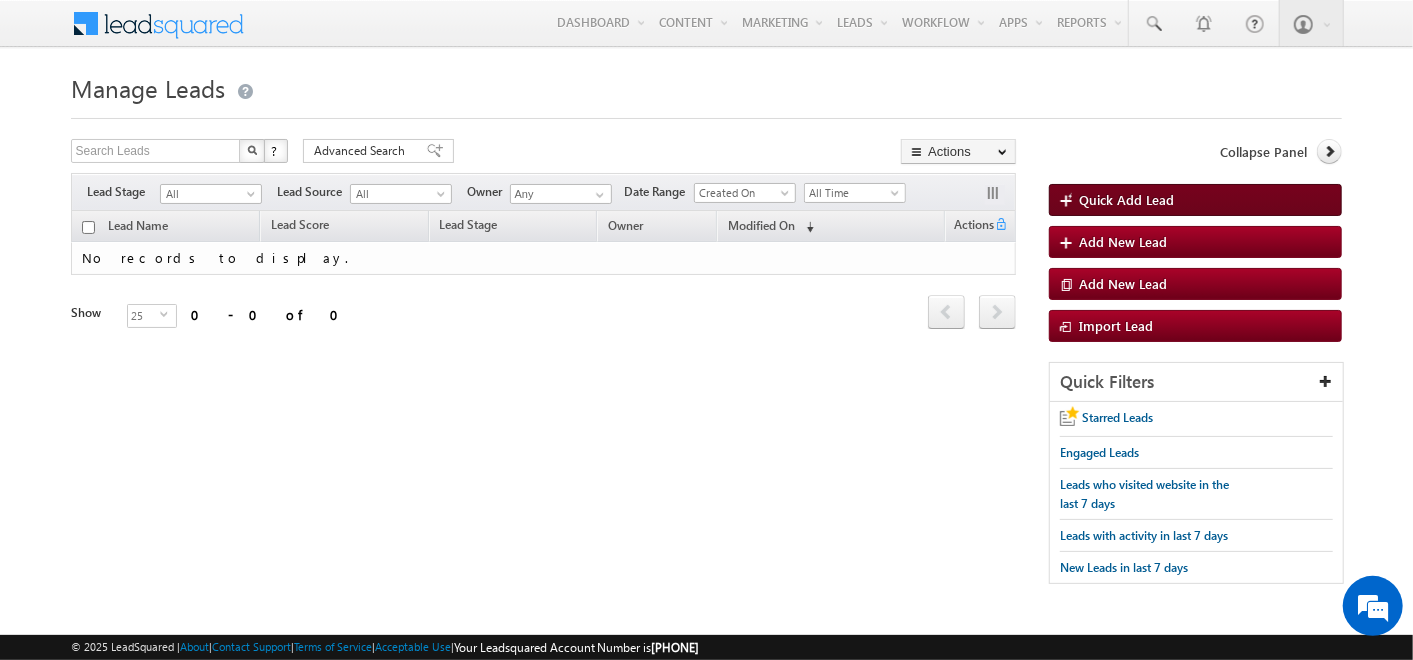 click on "Quick Add Lead" at bounding box center (1195, 200) 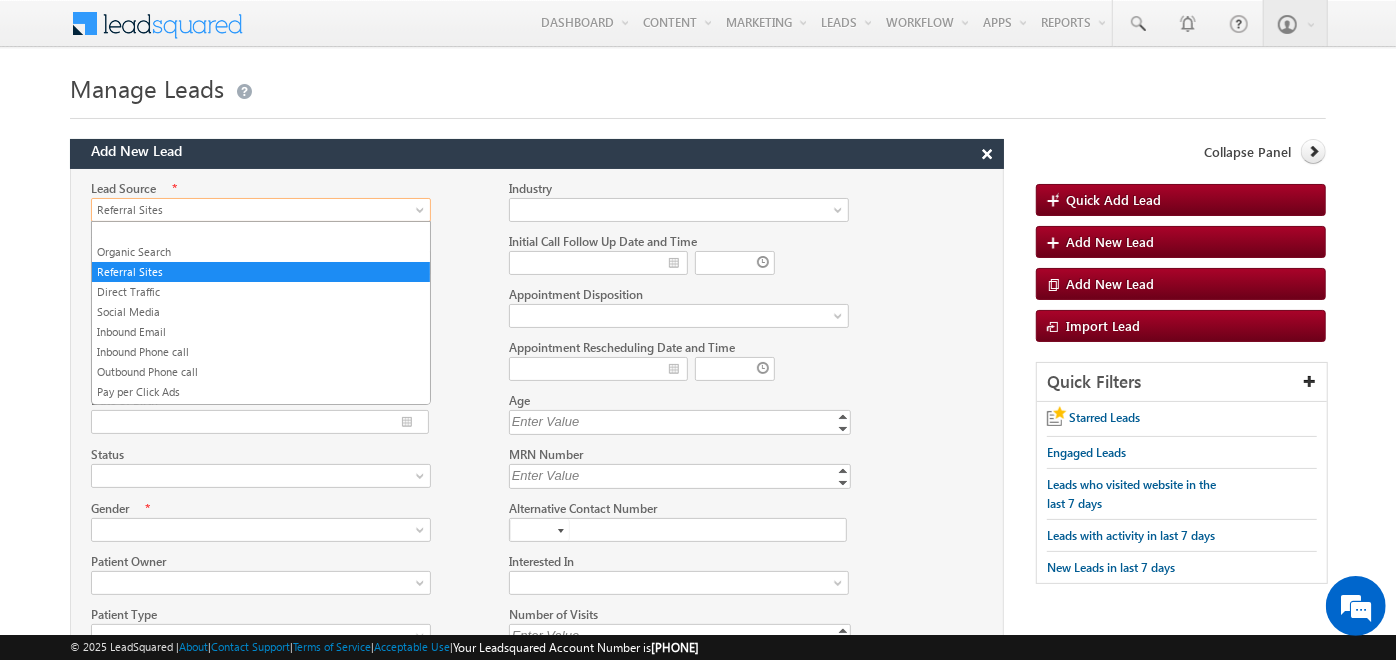 click on "Referral Sites" at bounding box center (261, 210) 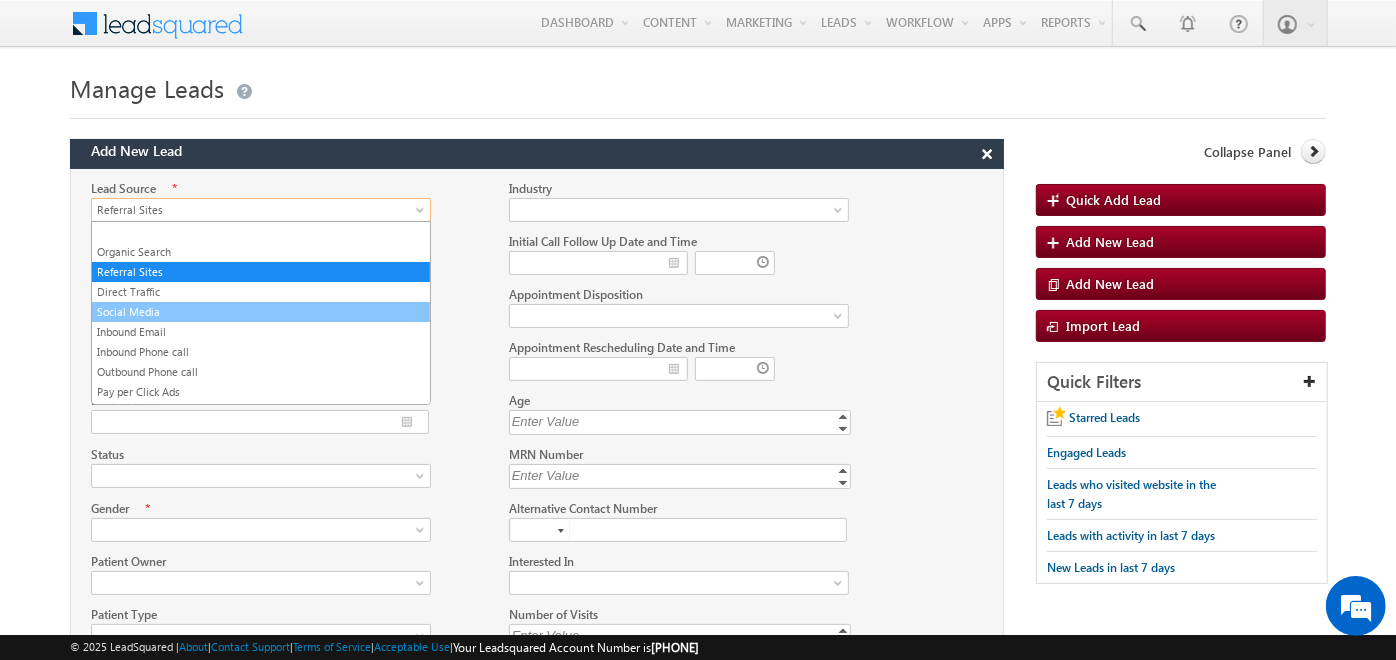 click on "Social Media" at bounding box center [261, 312] 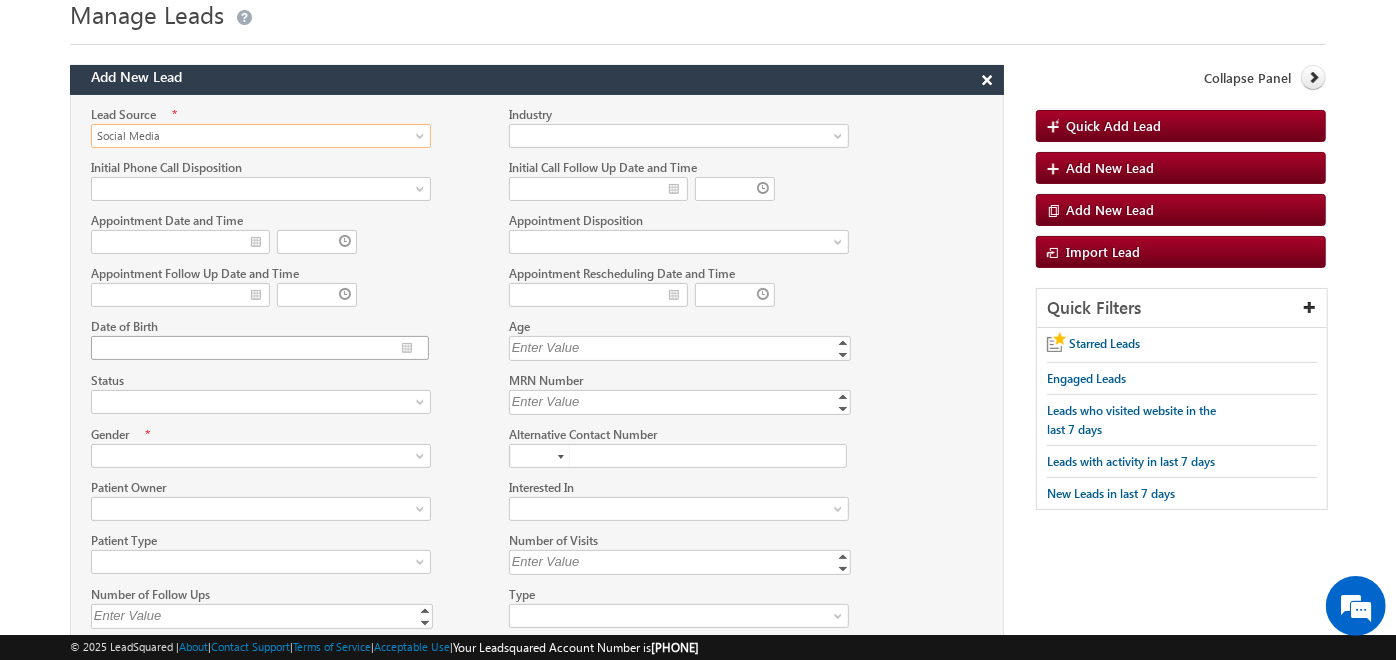 scroll, scrollTop: 177, scrollLeft: 0, axis: vertical 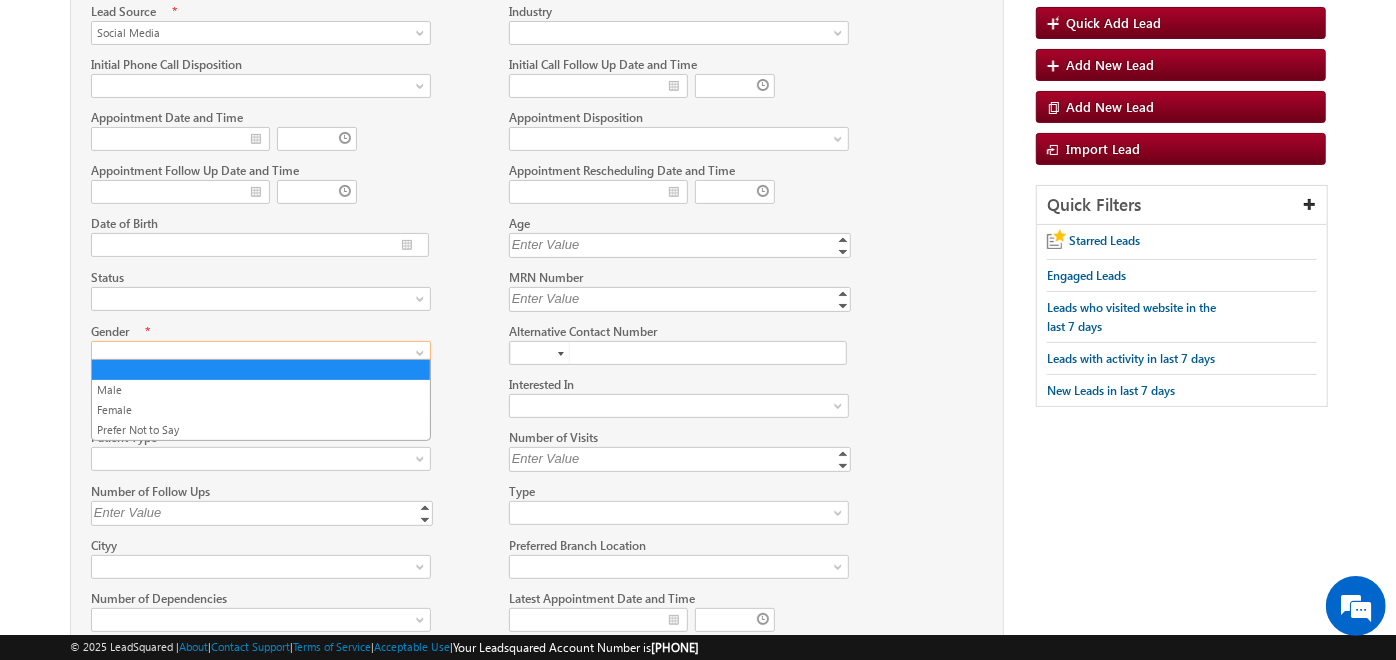 click at bounding box center [256, 353] 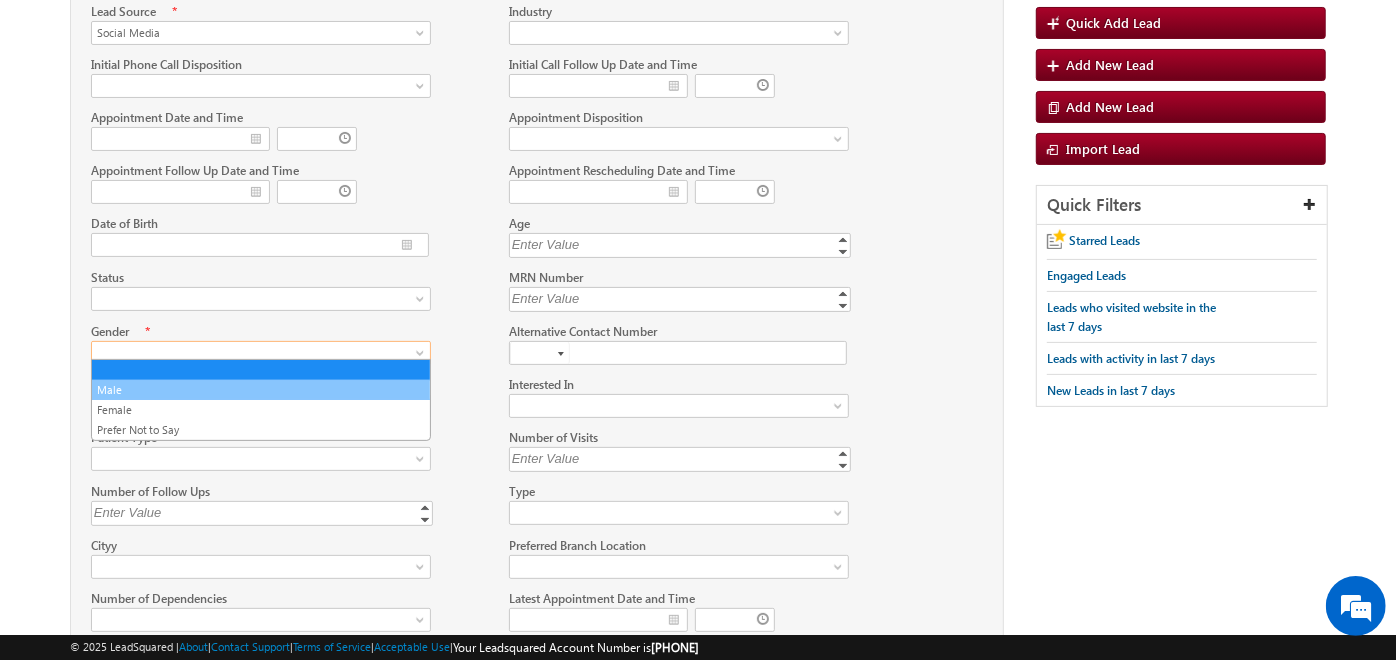 click on "Male" at bounding box center [261, 390] 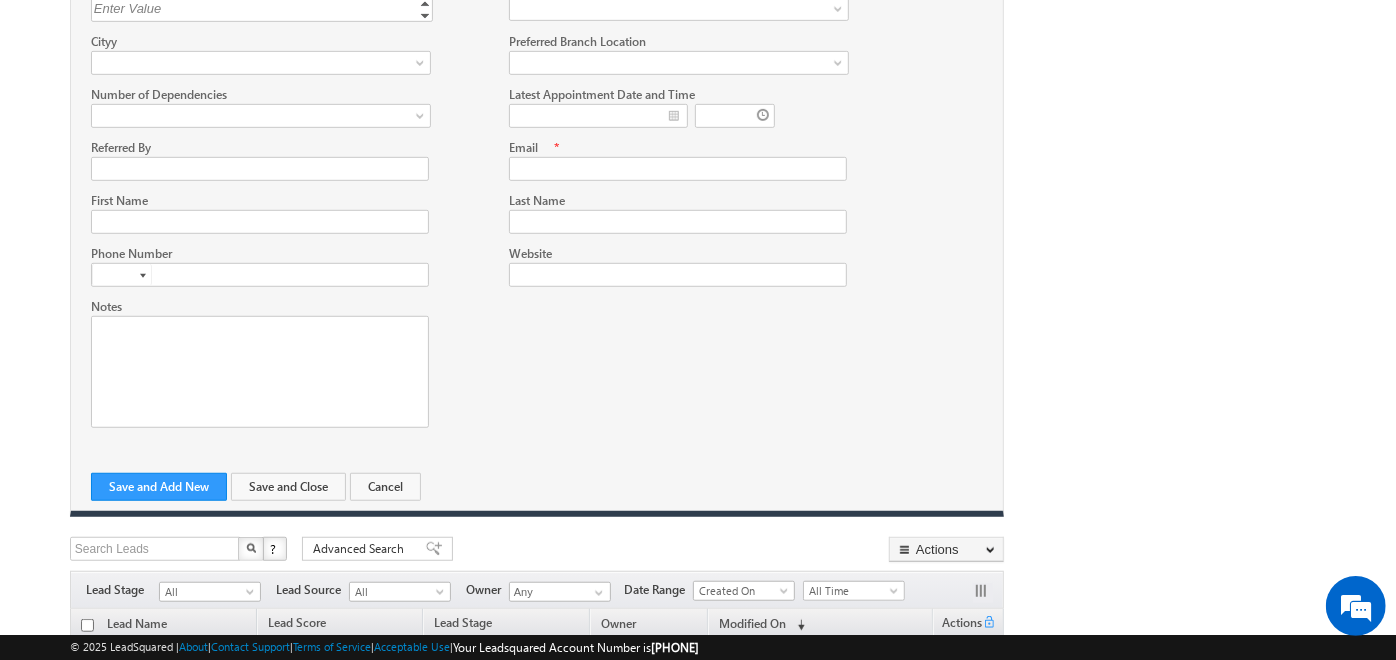 scroll, scrollTop: 682, scrollLeft: 0, axis: vertical 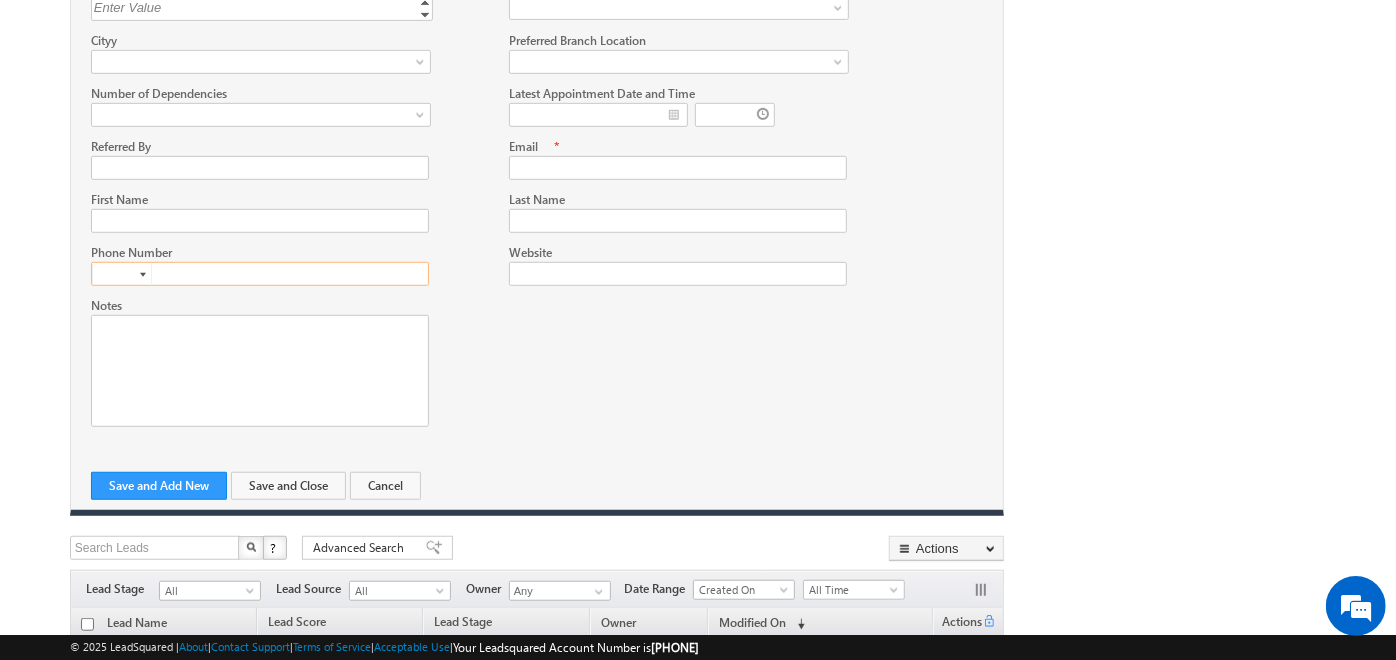 click at bounding box center (260, 274) 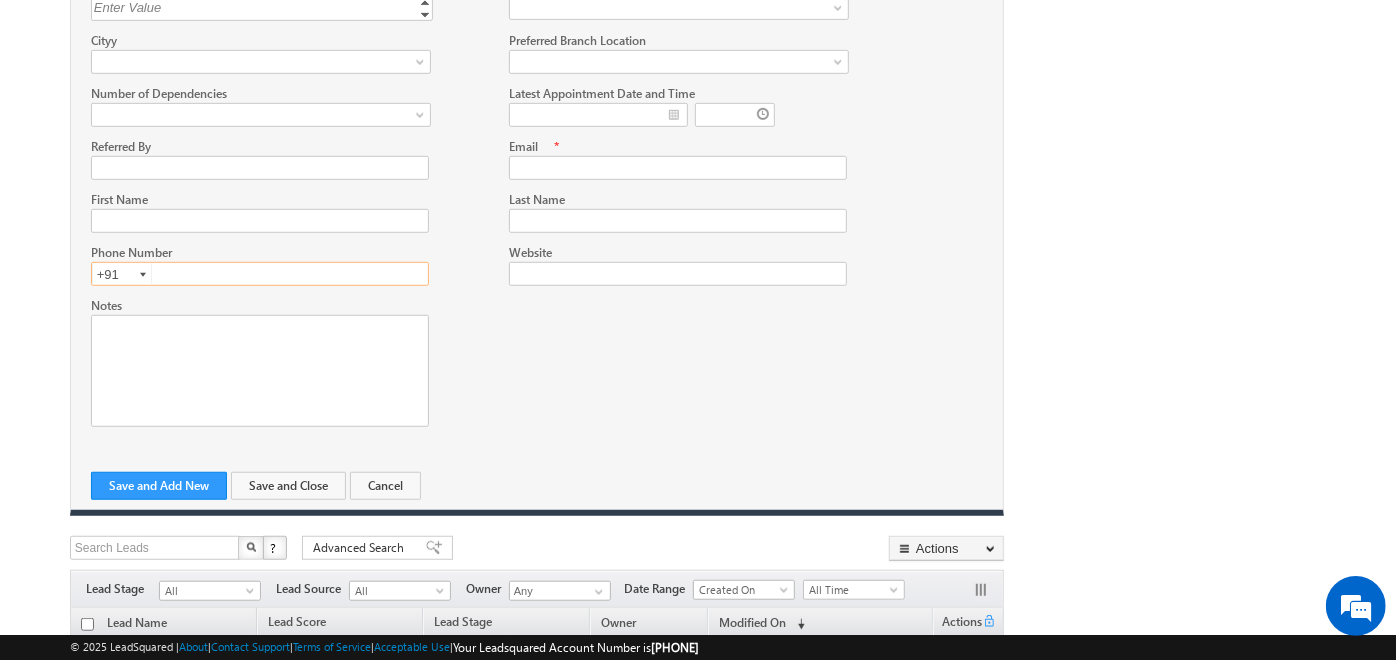 type on "+91" 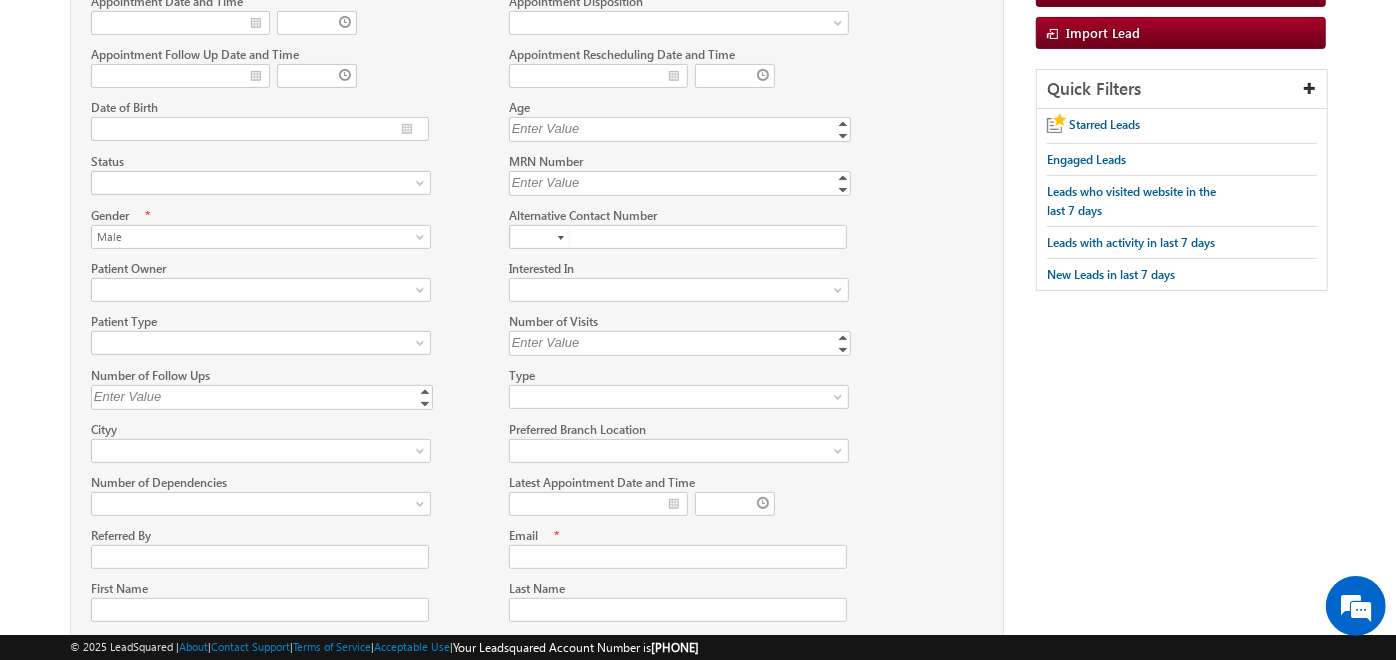 scroll, scrollTop: 365, scrollLeft: 0, axis: vertical 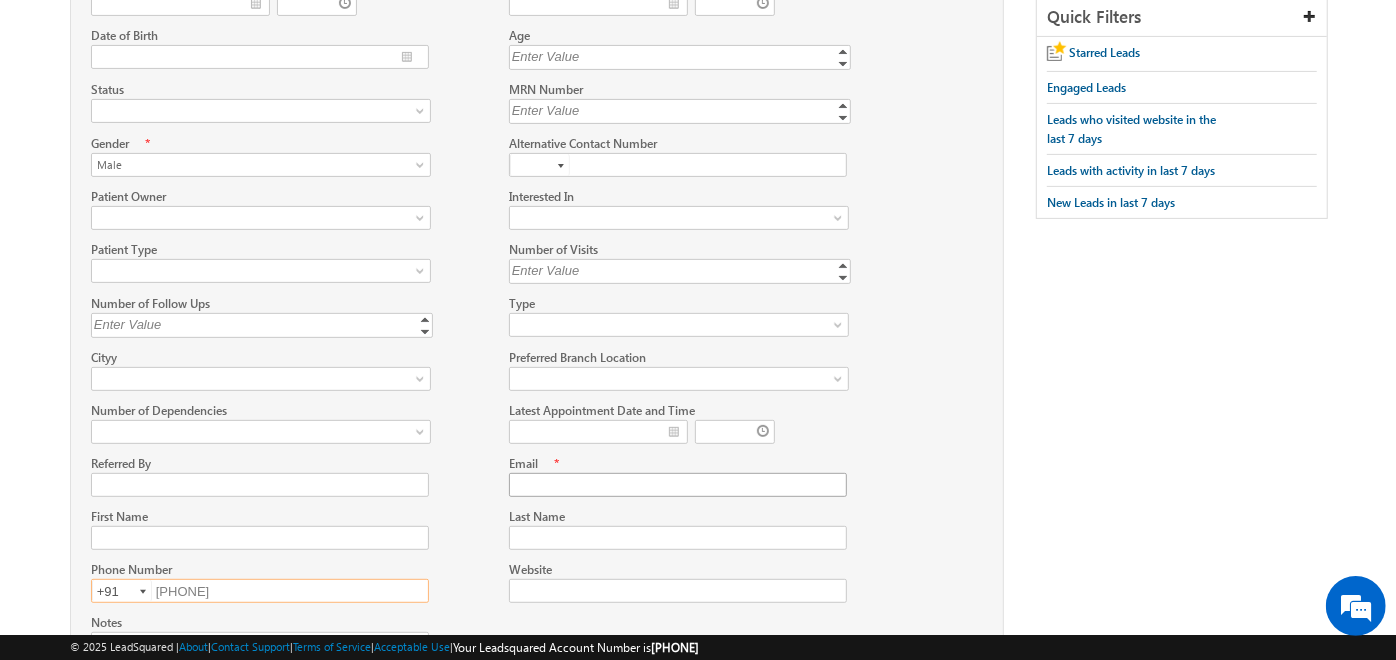 type on "9966778855" 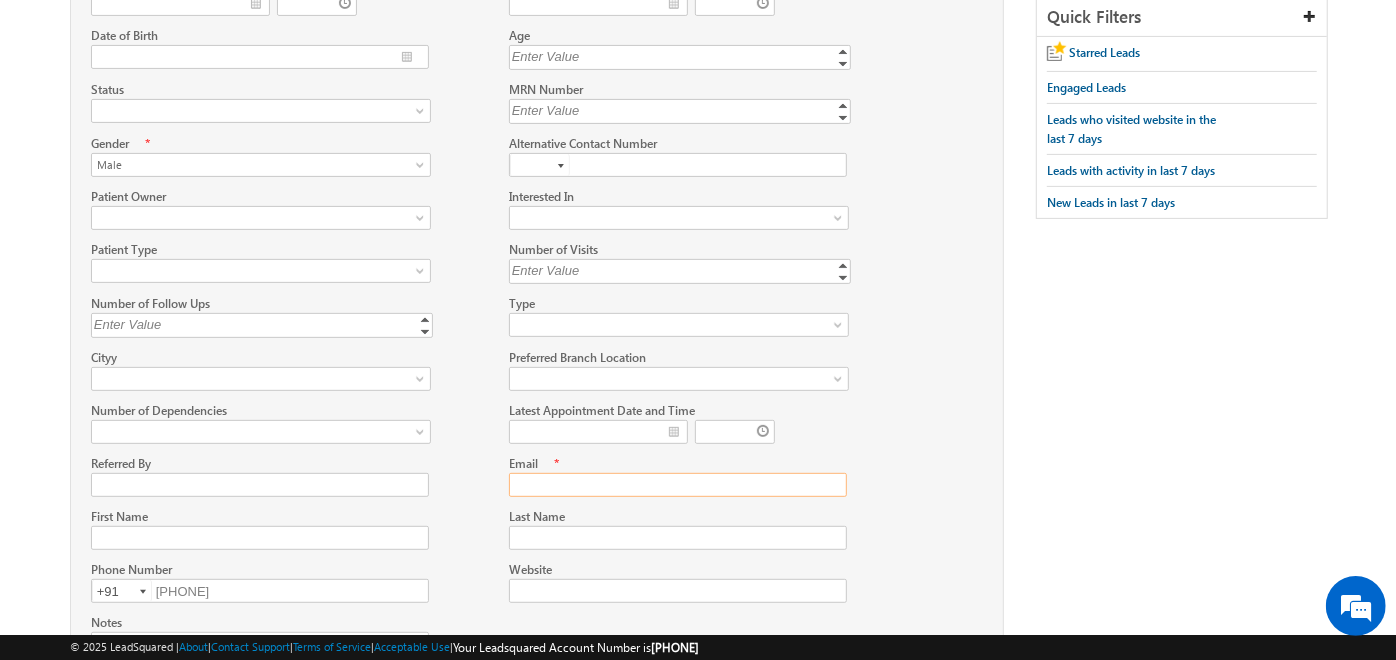click on "Email" 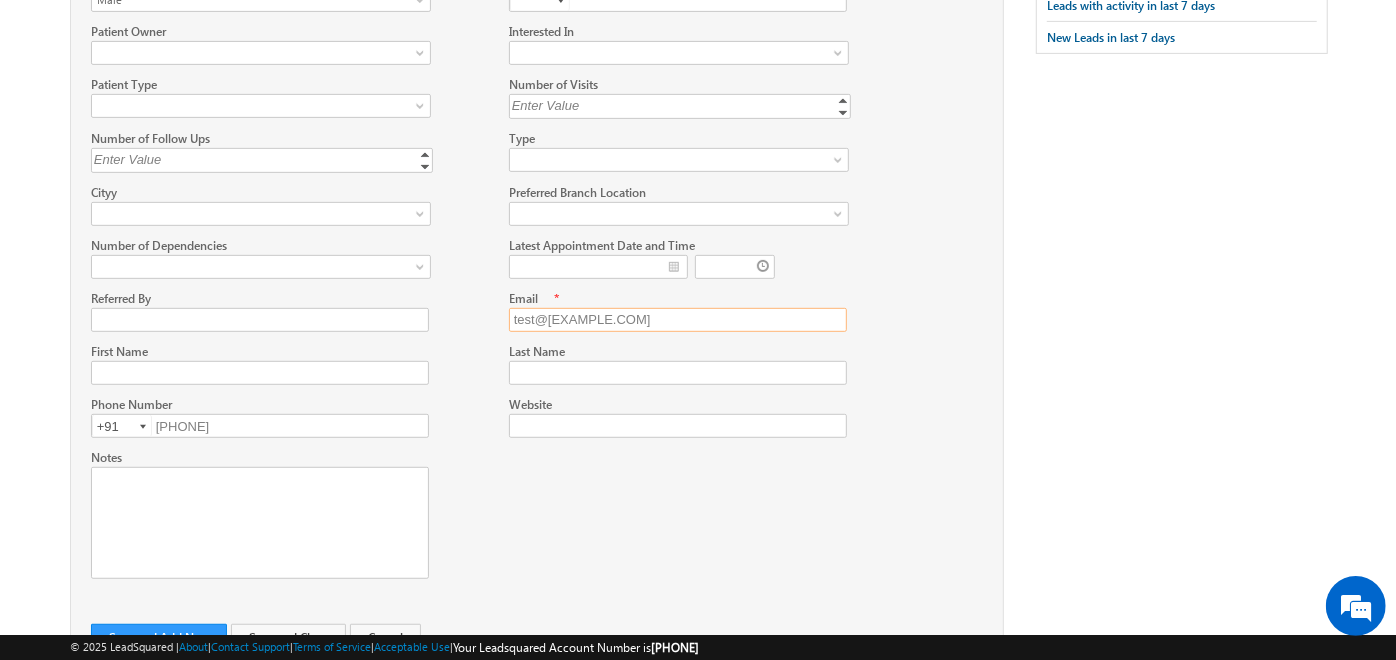 scroll, scrollTop: 555, scrollLeft: 0, axis: vertical 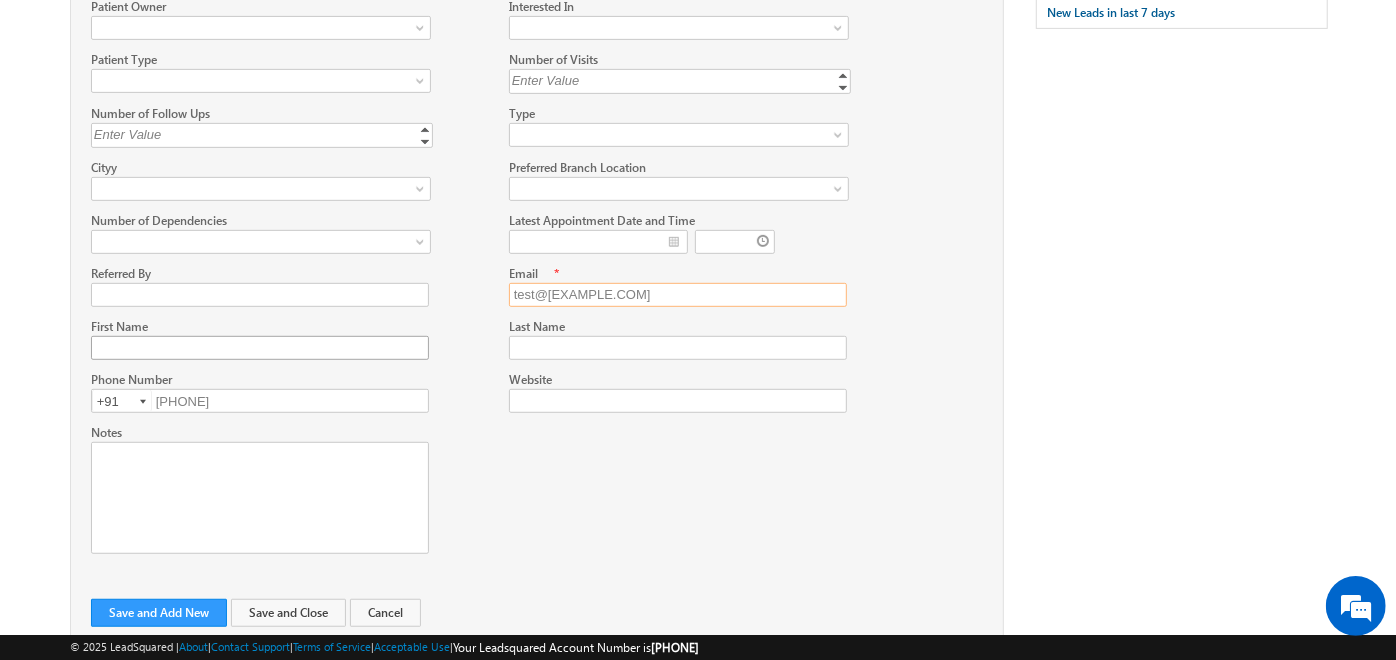 type on "test@ignore.com" 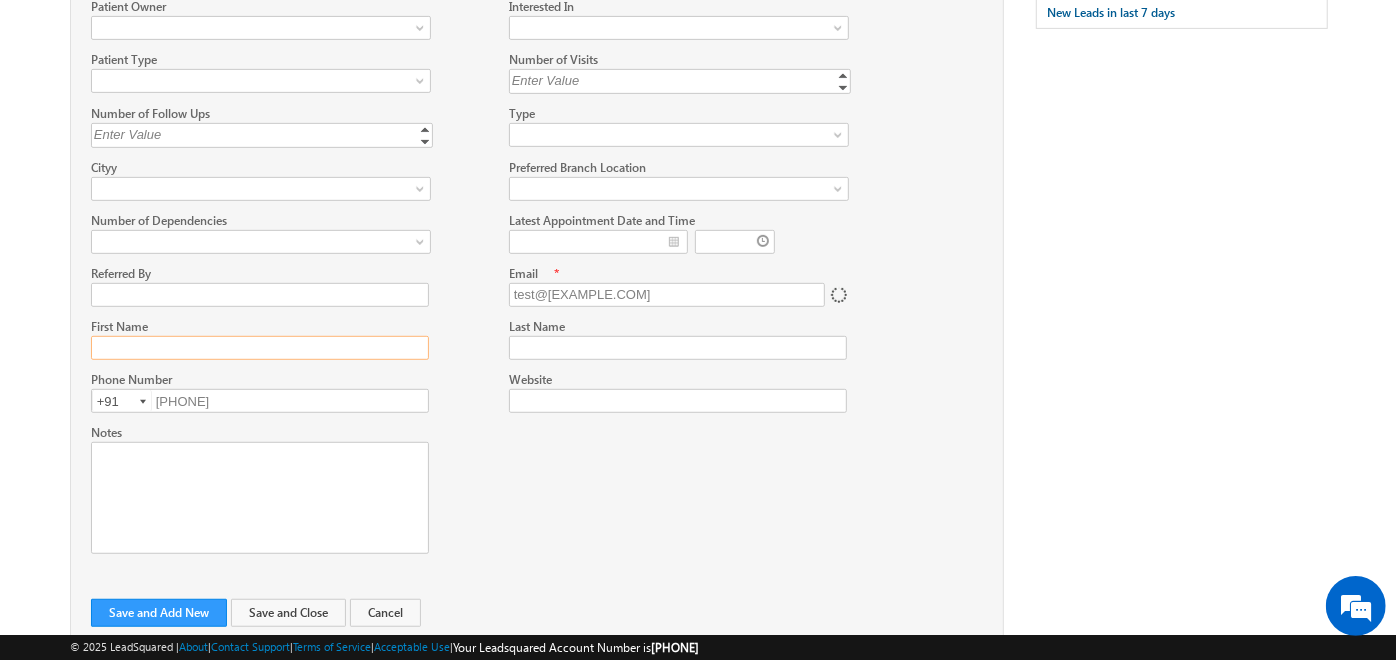 click on "First Name" at bounding box center [260, 348] 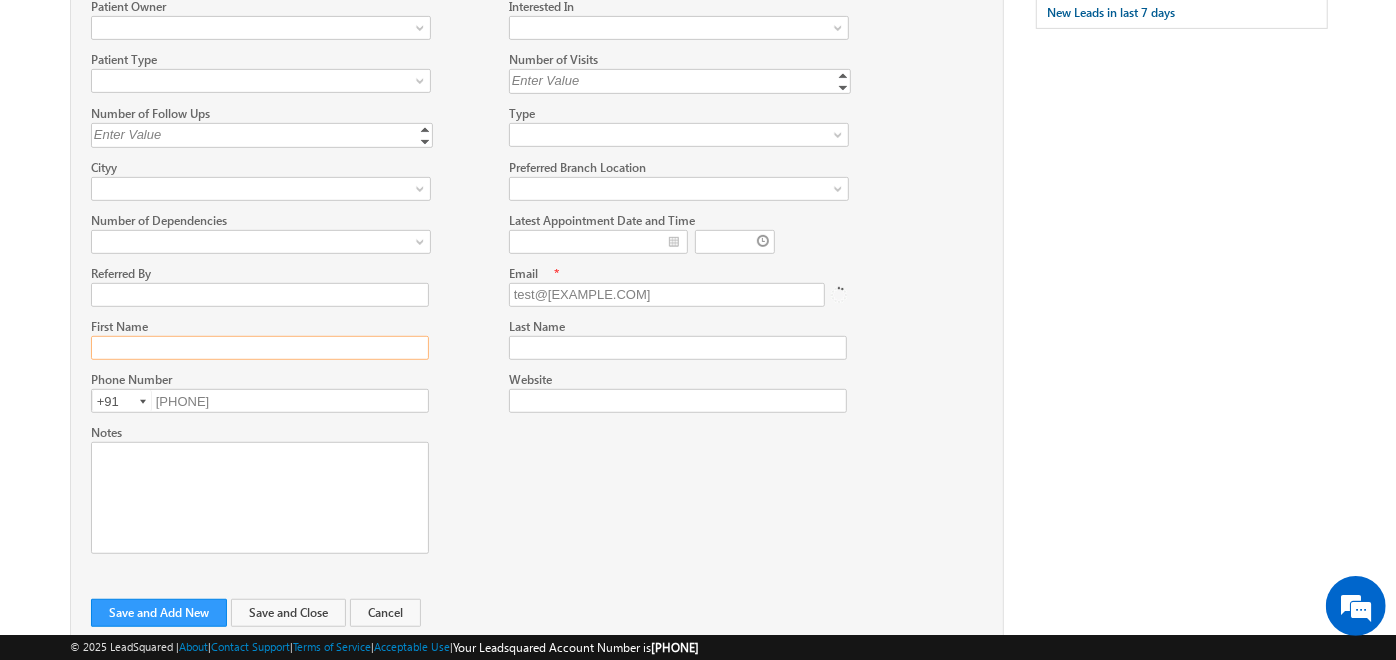 type on "r" 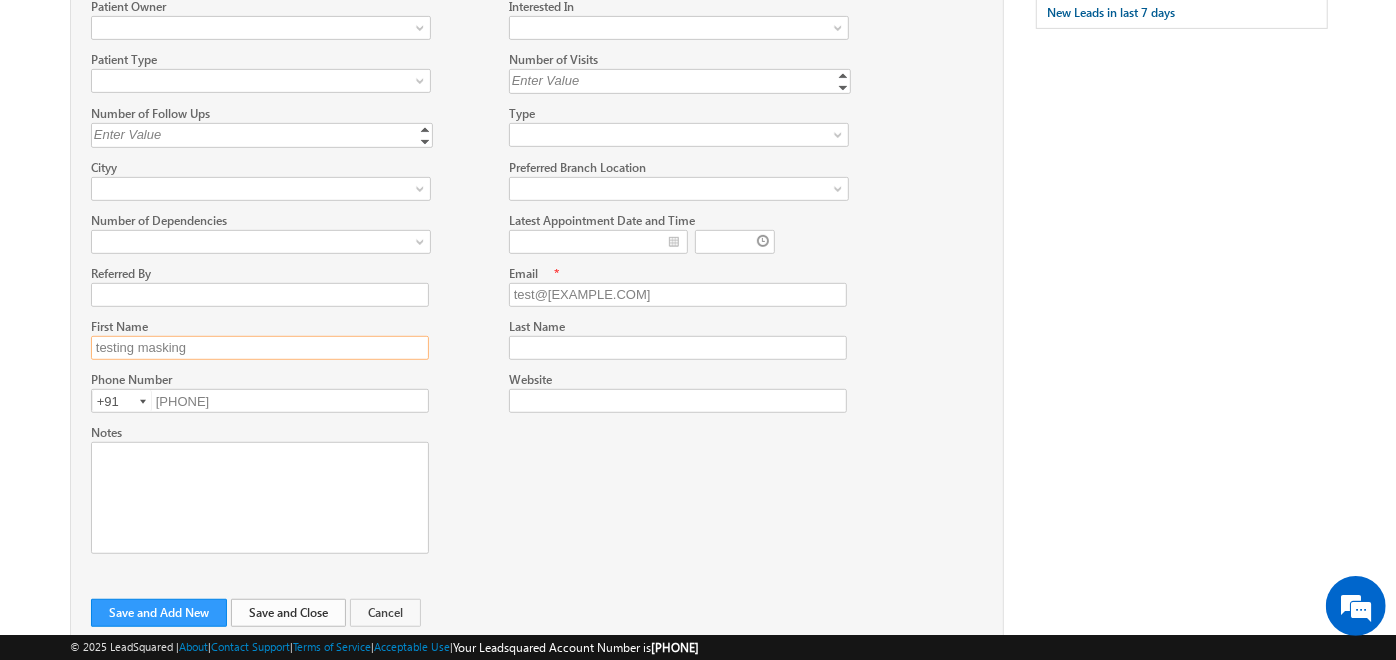 type on "testing masking" 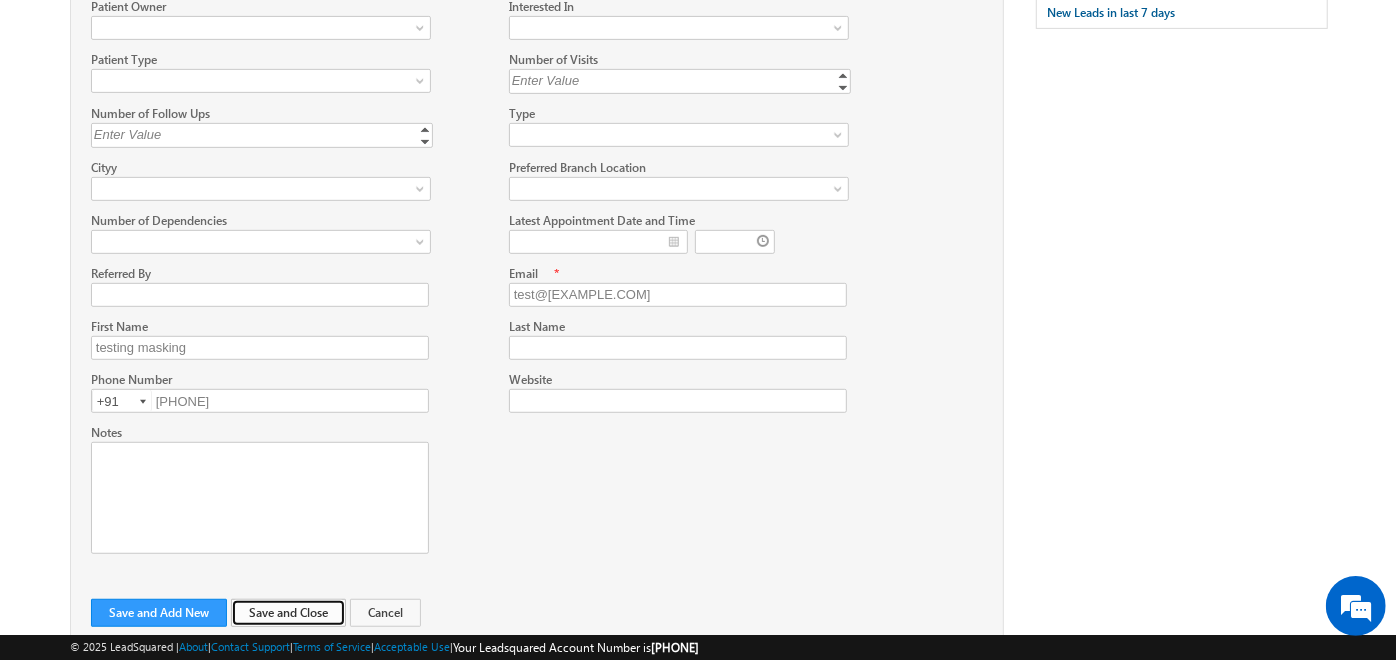 click on "Save and Close" at bounding box center [288, 613] 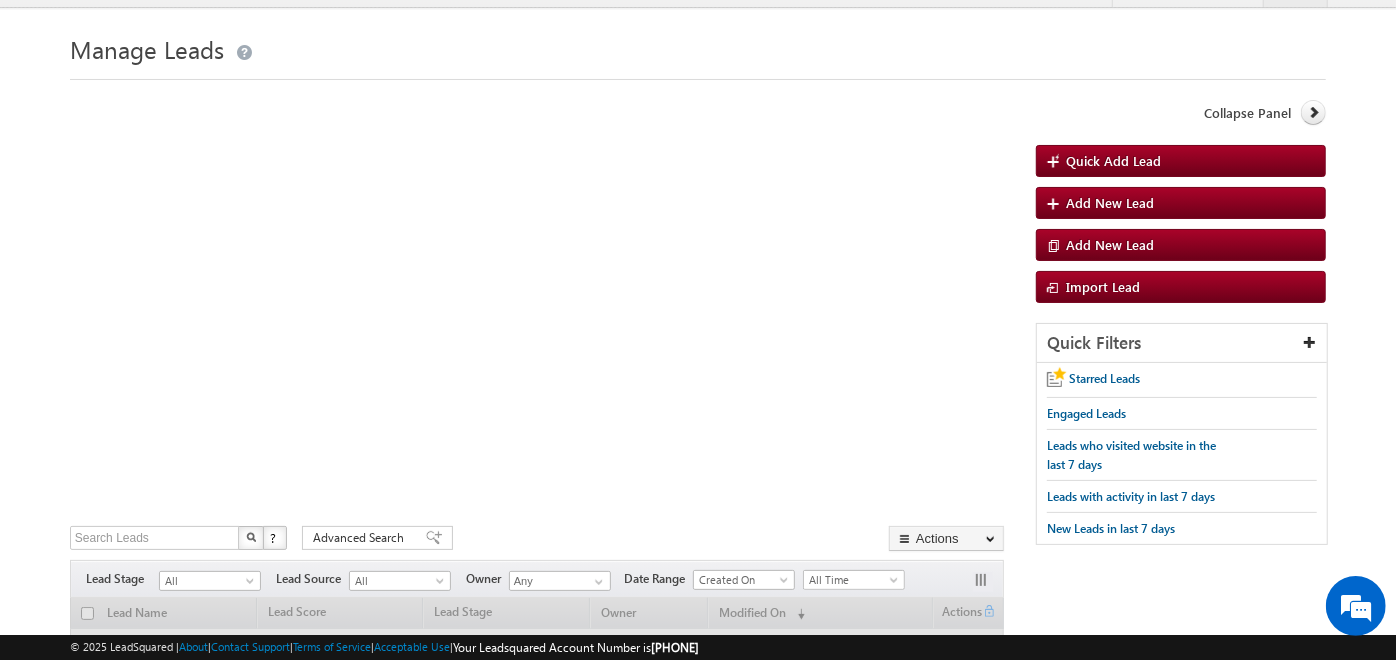 scroll, scrollTop: 0, scrollLeft: 0, axis: both 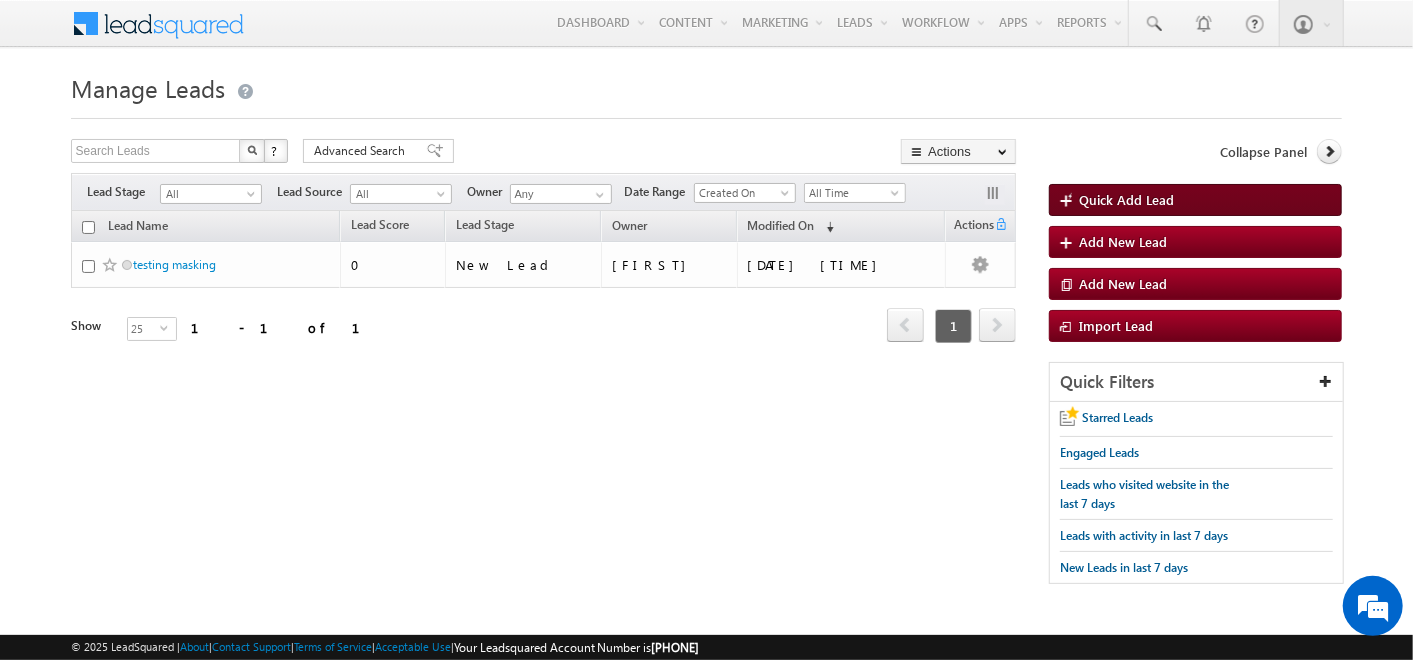 click on "Quick Add Lead" at bounding box center (1195, 200) 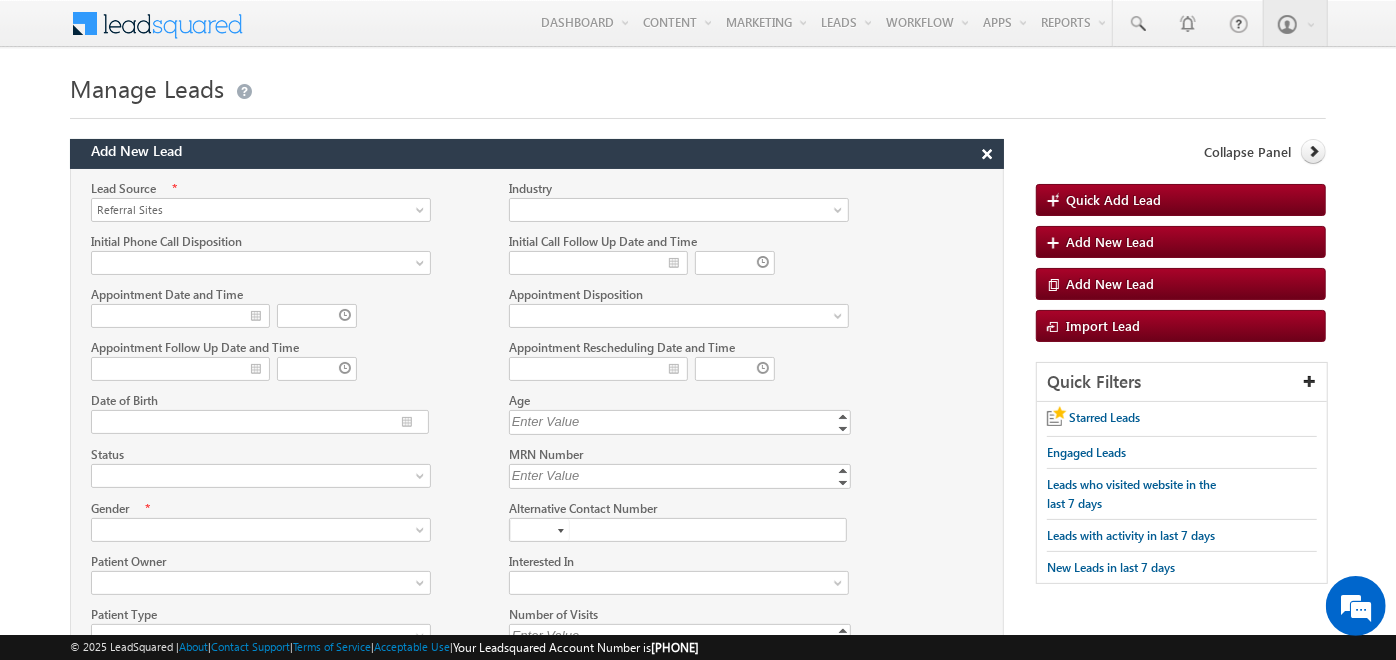 scroll, scrollTop: 55, scrollLeft: 0, axis: vertical 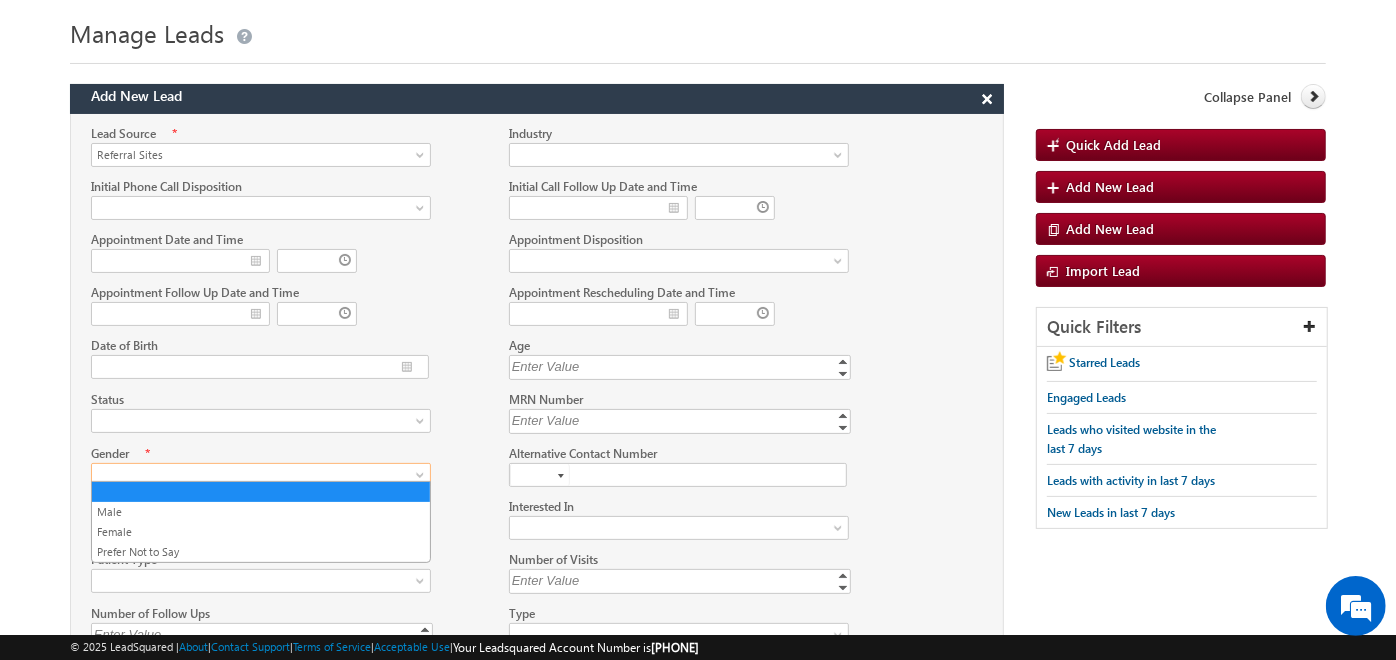 click at bounding box center (256, 475) 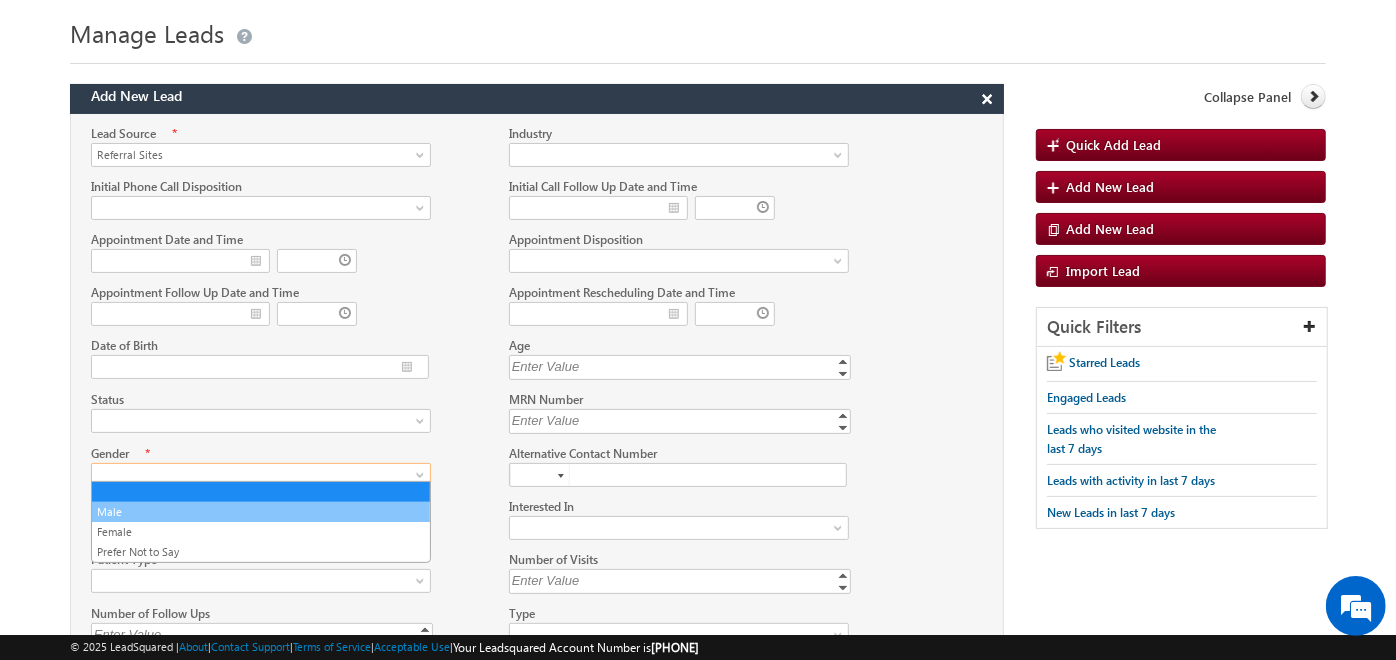 click on "Male" at bounding box center (261, 512) 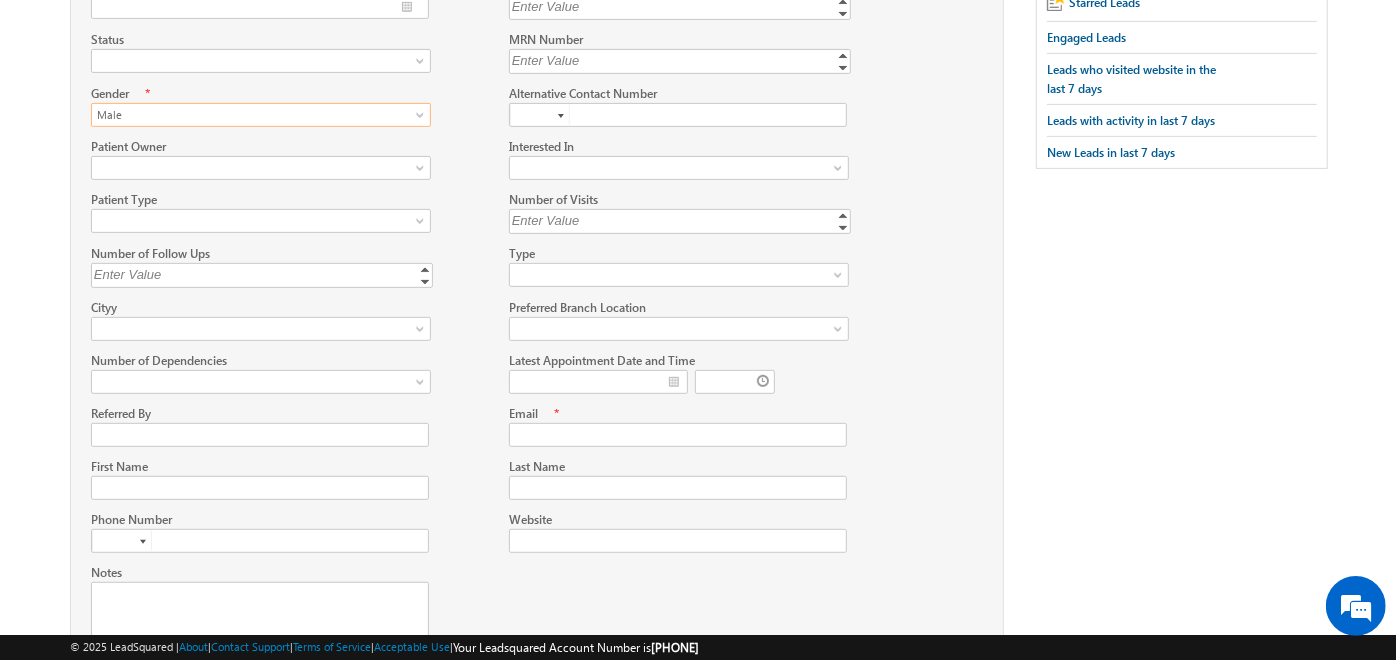 scroll, scrollTop: 505, scrollLeft: 0, axis: vertical 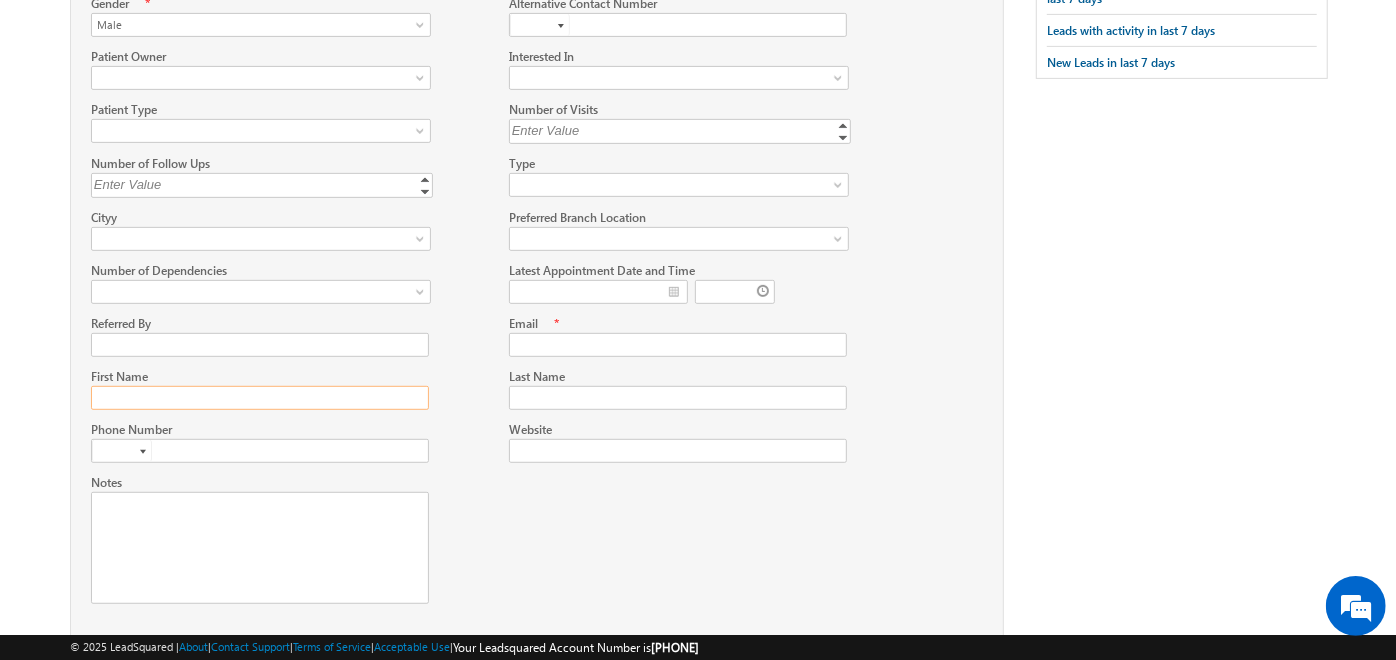 click on "First Name" at bounding box center [260, 398] 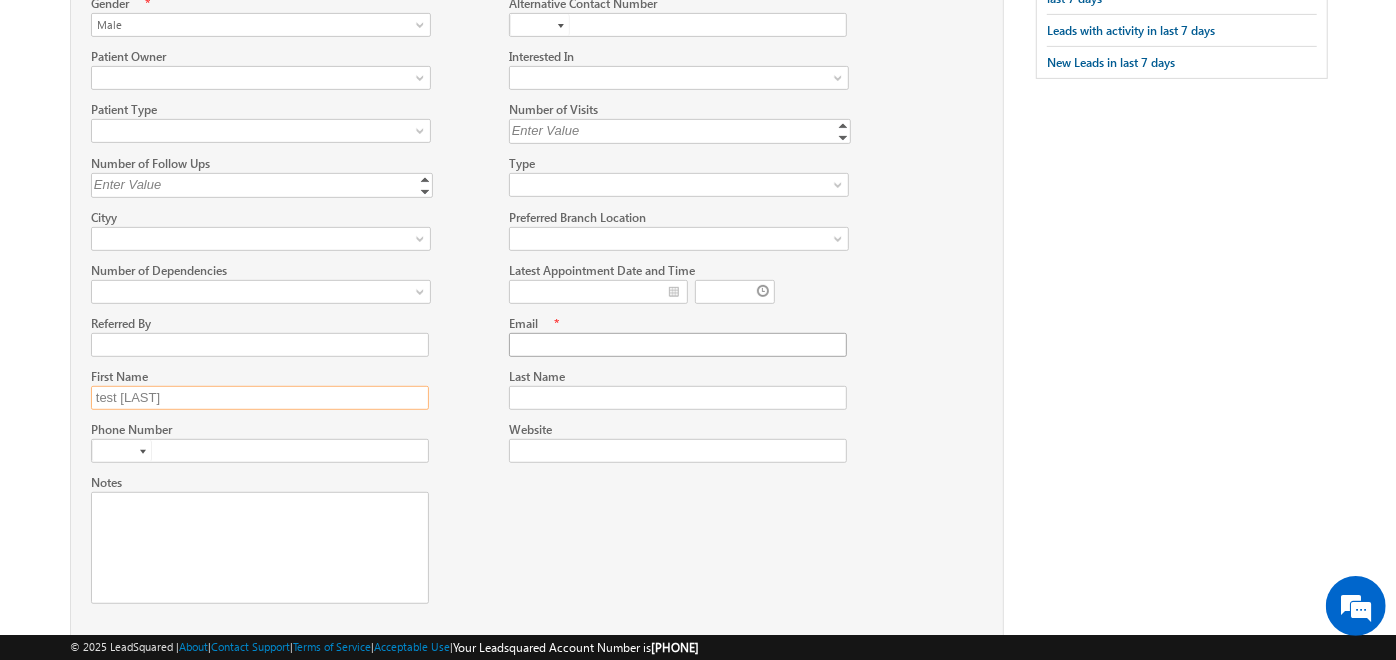 type on "test drisha" 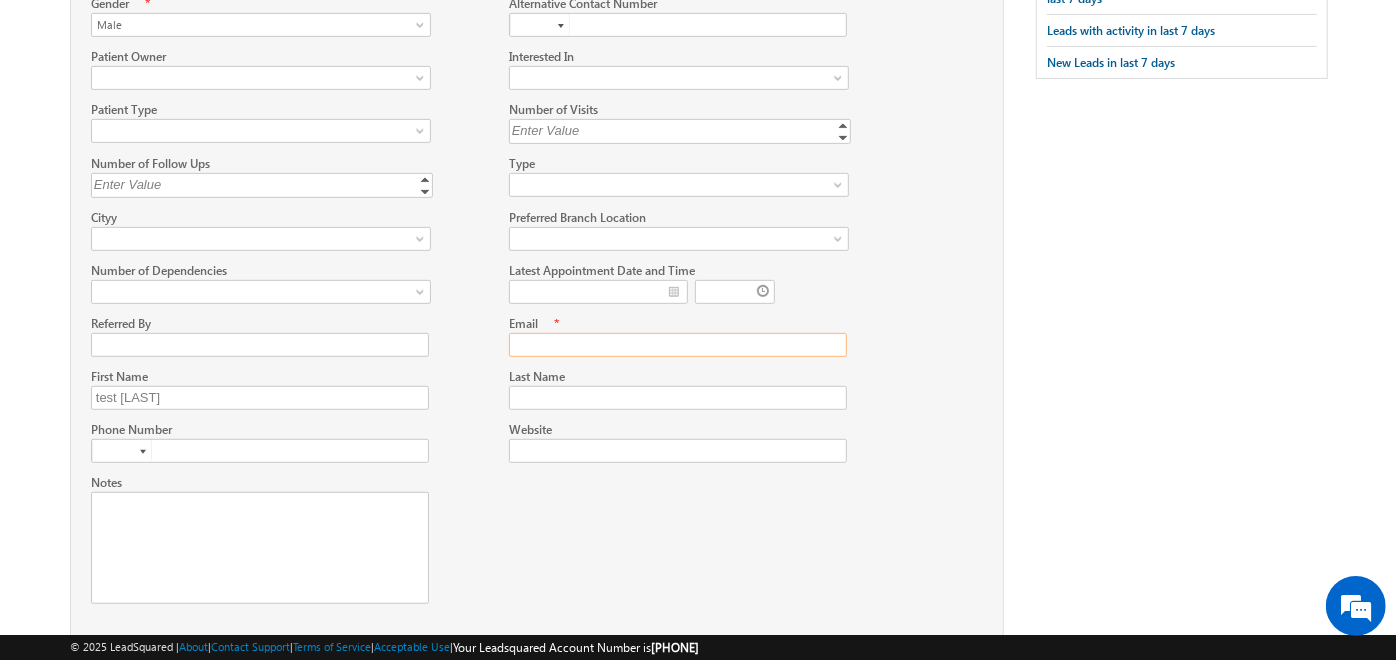 click on "Email" 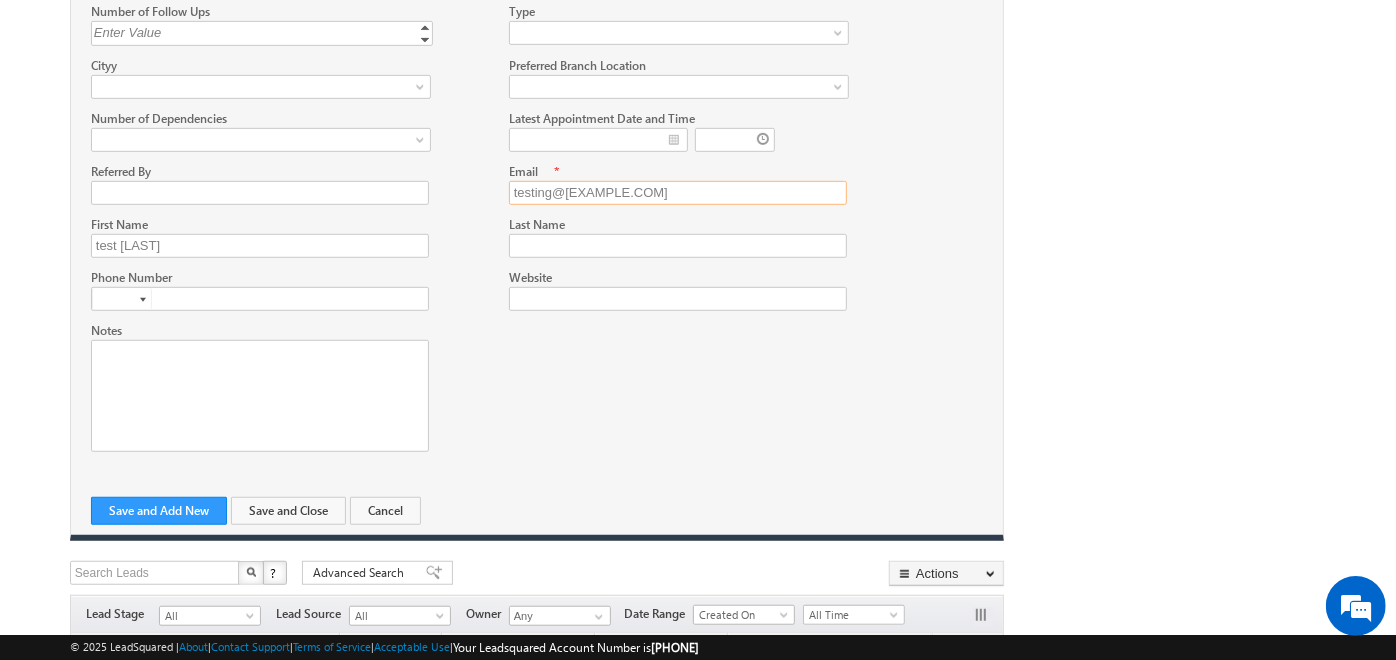 scroll, scrollTop: 659, scrollLeft: 0, axis: vertical 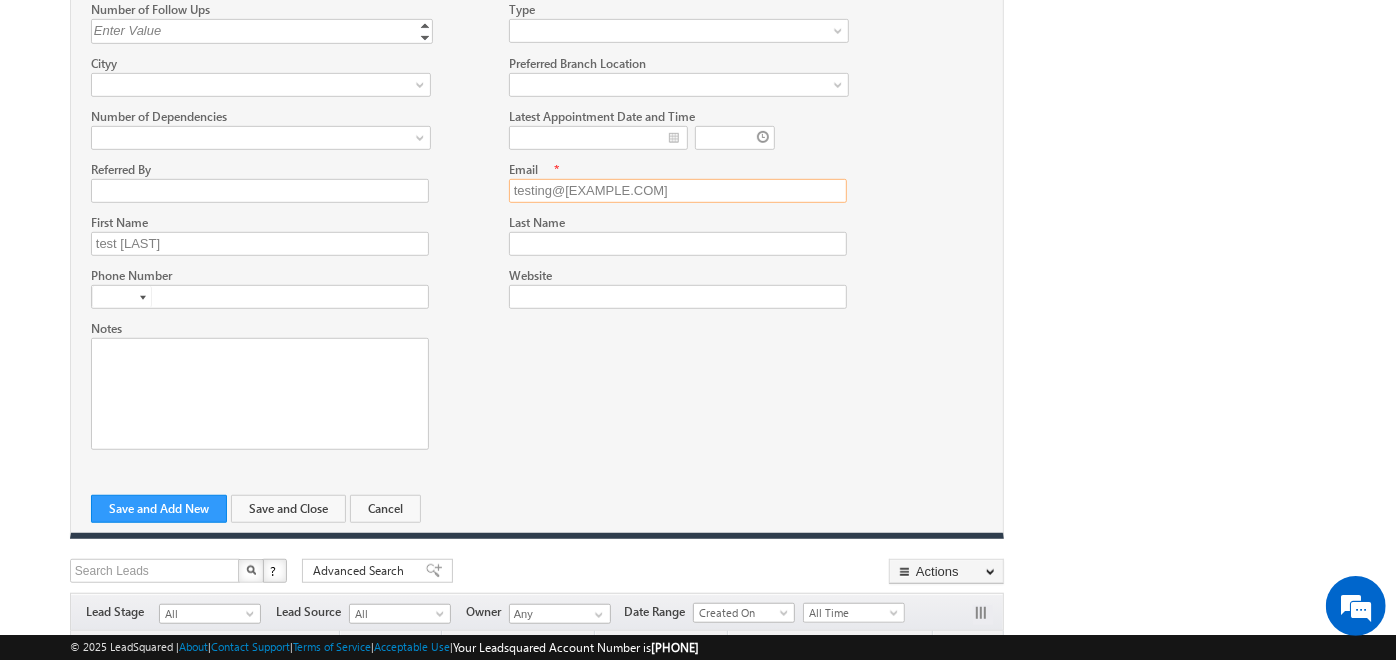 type on "testing@gmaillll.com" 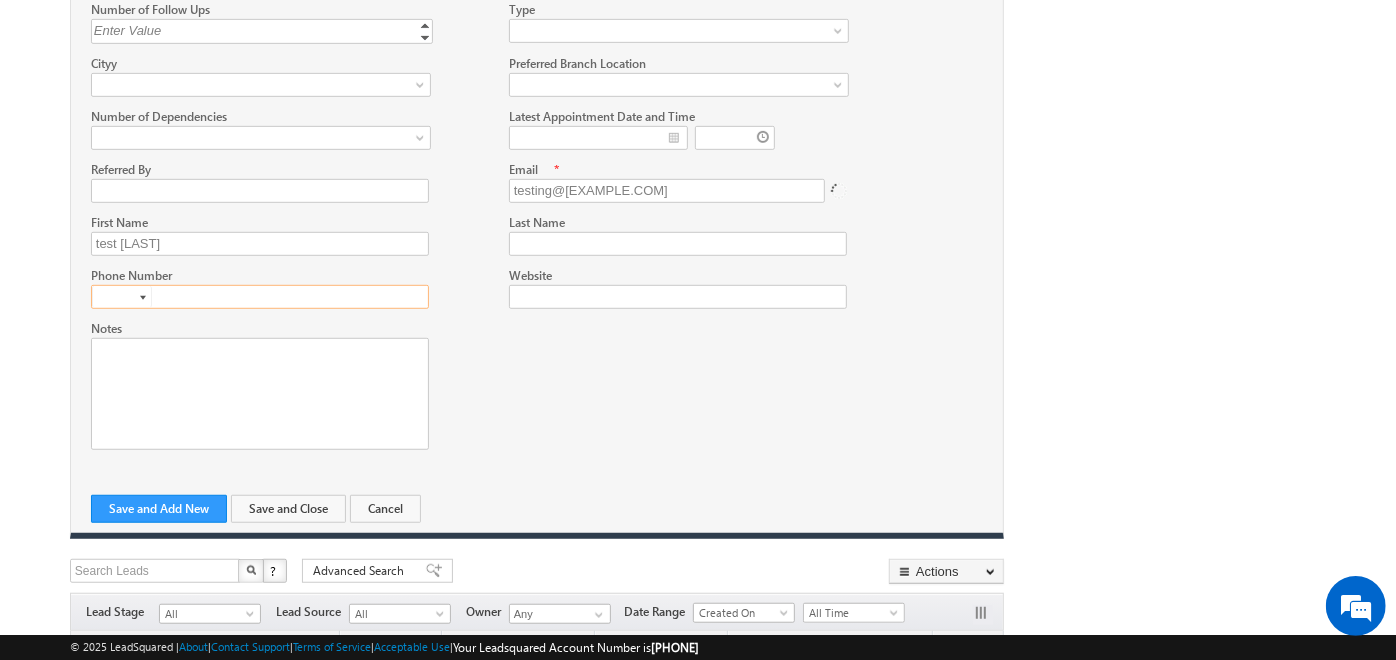 click at bounding box center [122, 297] 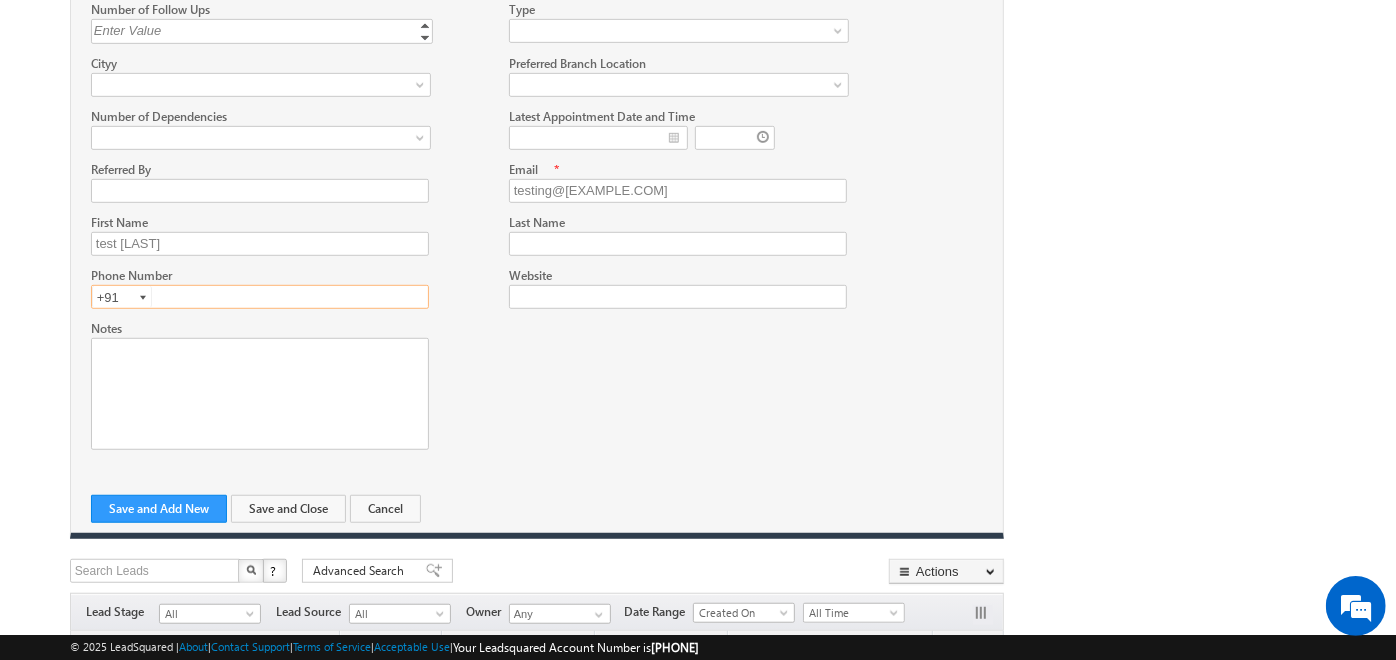 type on "+91" 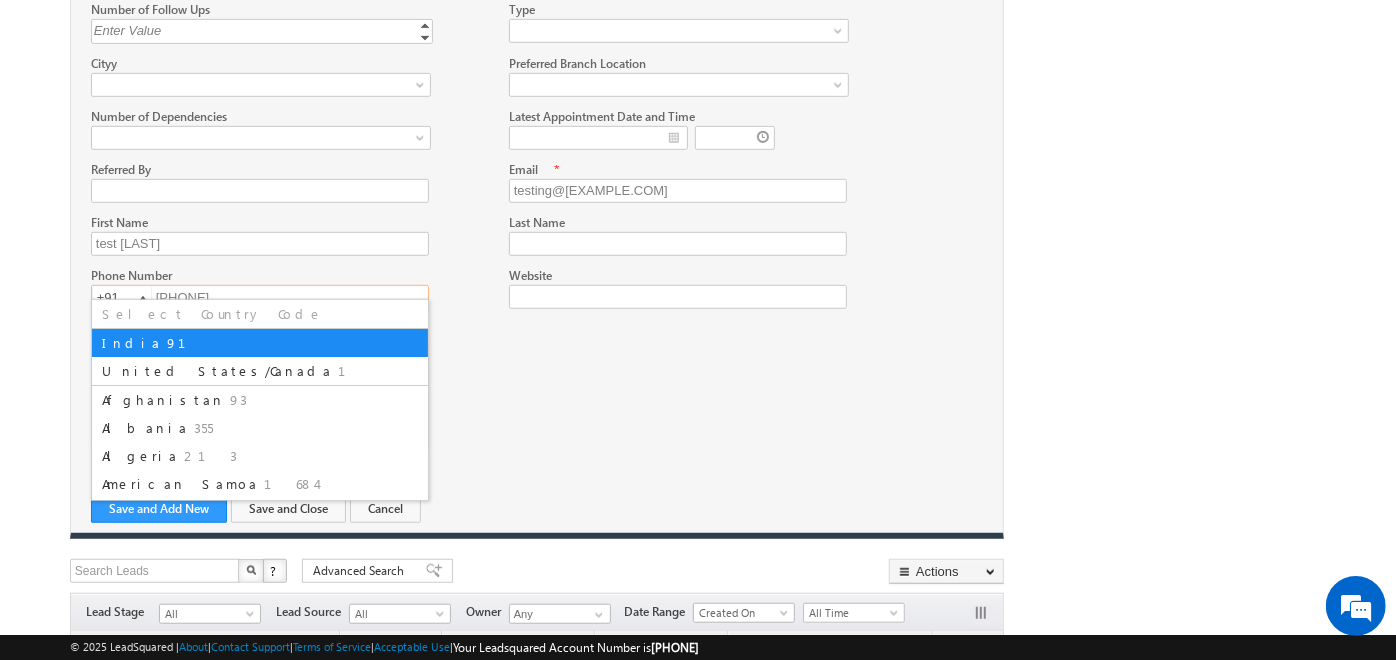 type on "9686552423" 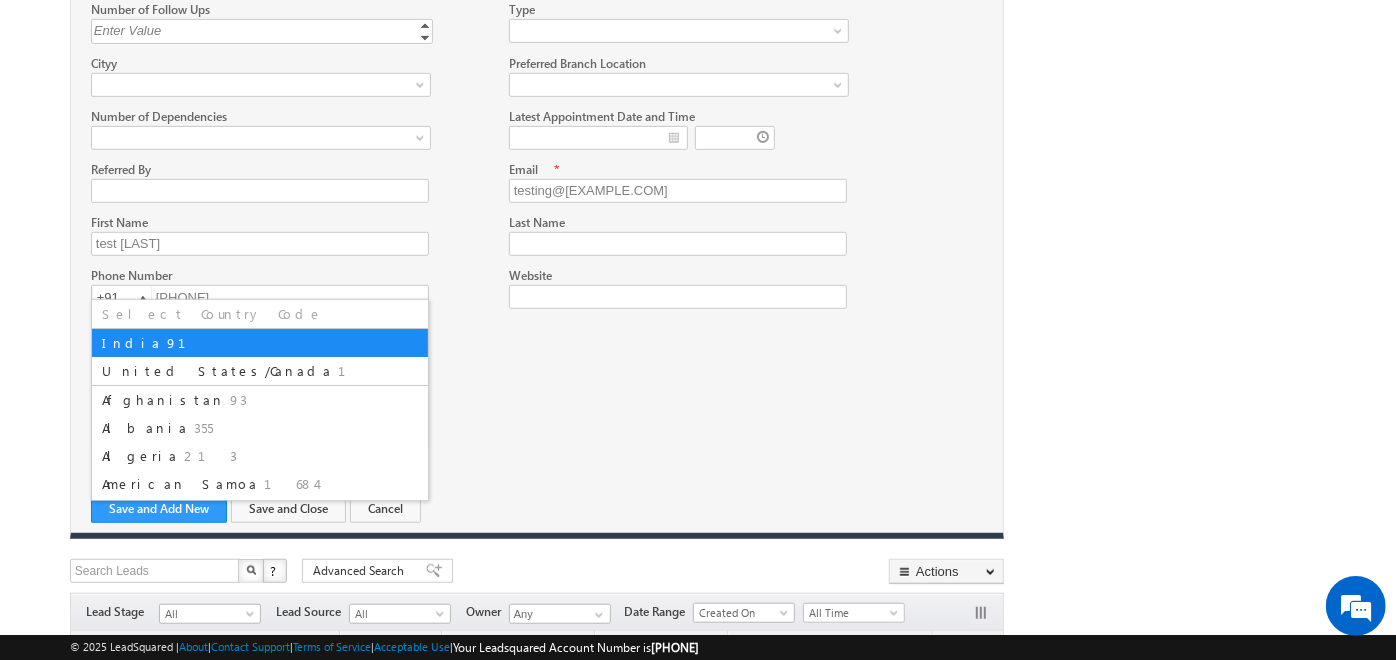 click at bounding box center [537, 389] 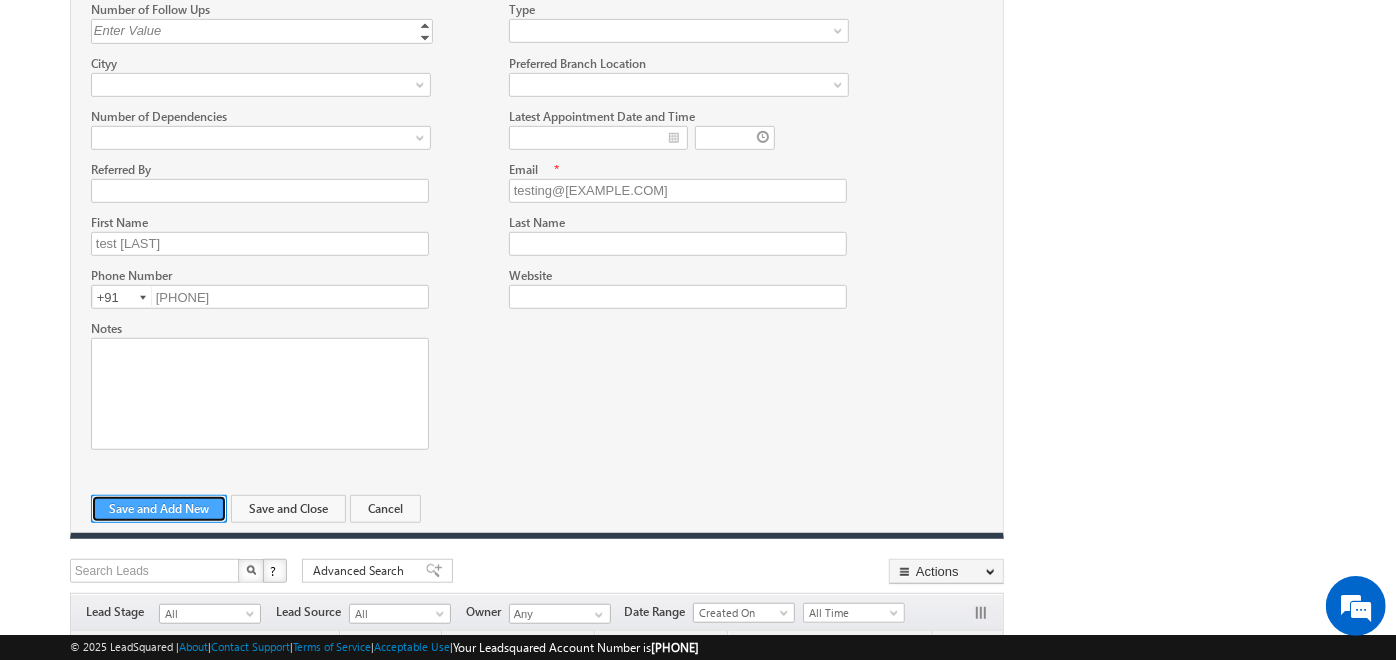 click on "Save and Add New" at bounding box center (159, 509) 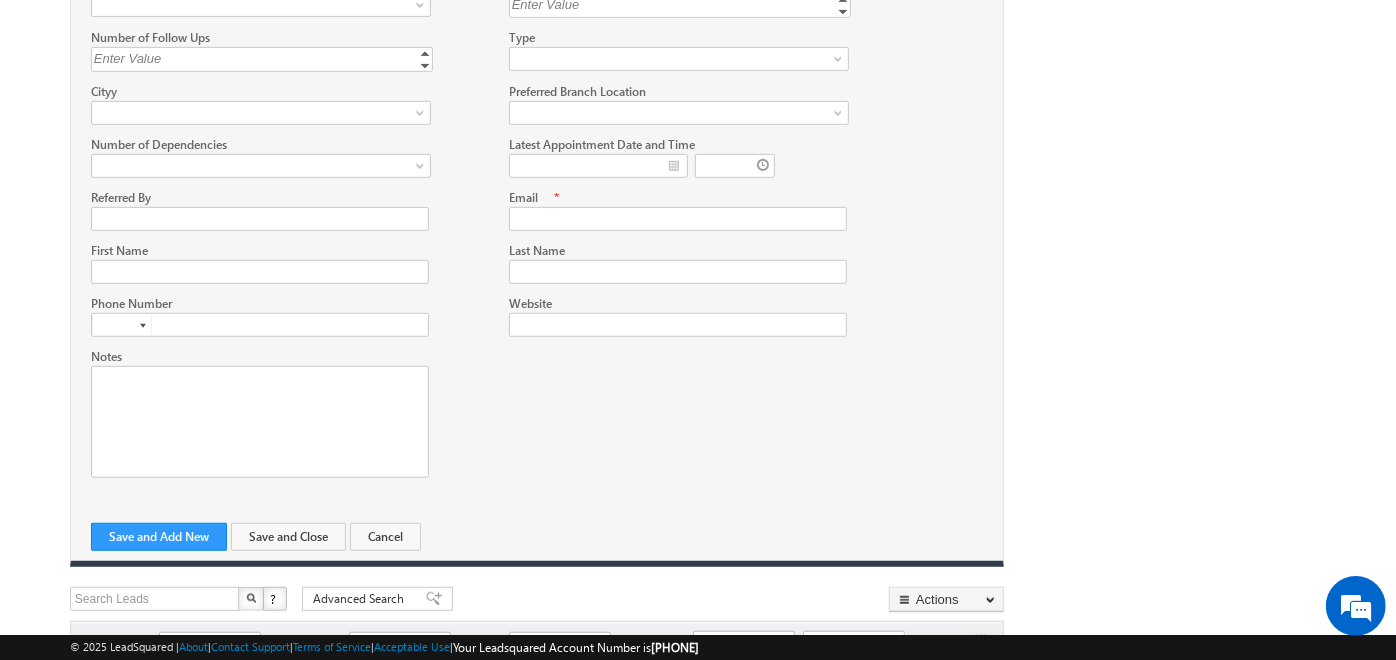 scroll, scrollTop: 630, scrollLeft: 0, axis: vertical 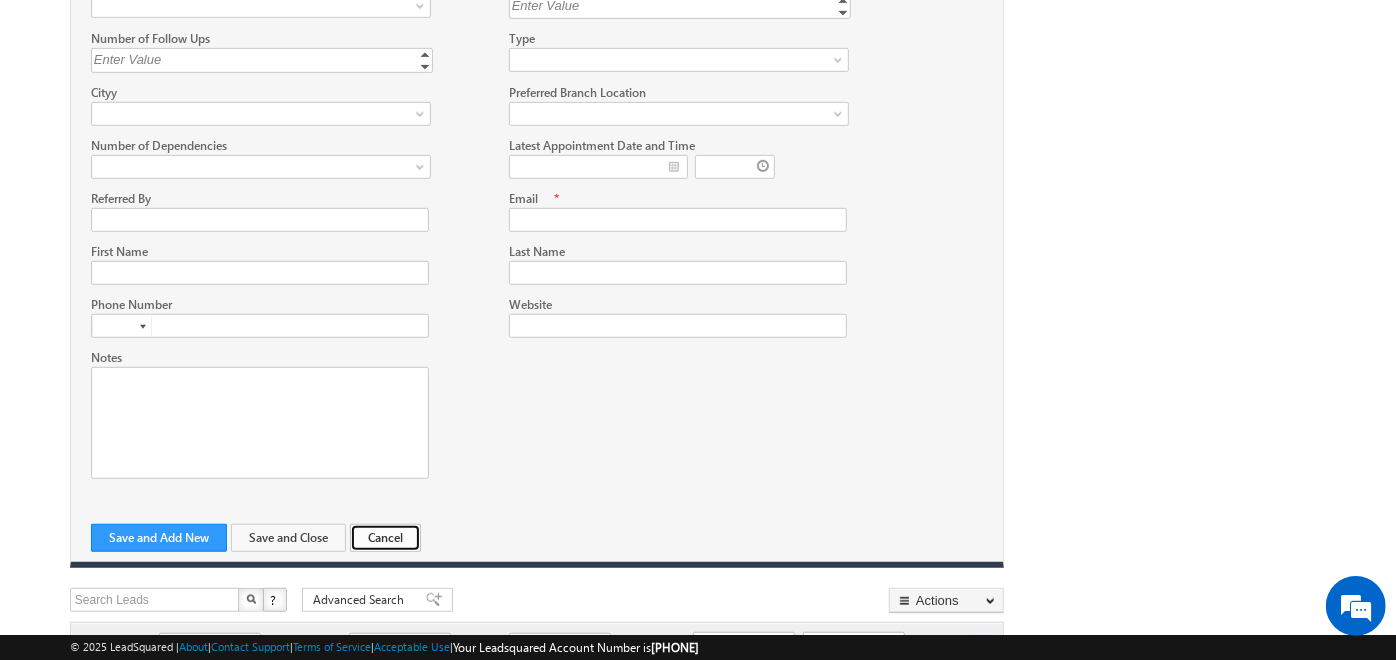 click on "Cancel" at bounding box center (385, 538) 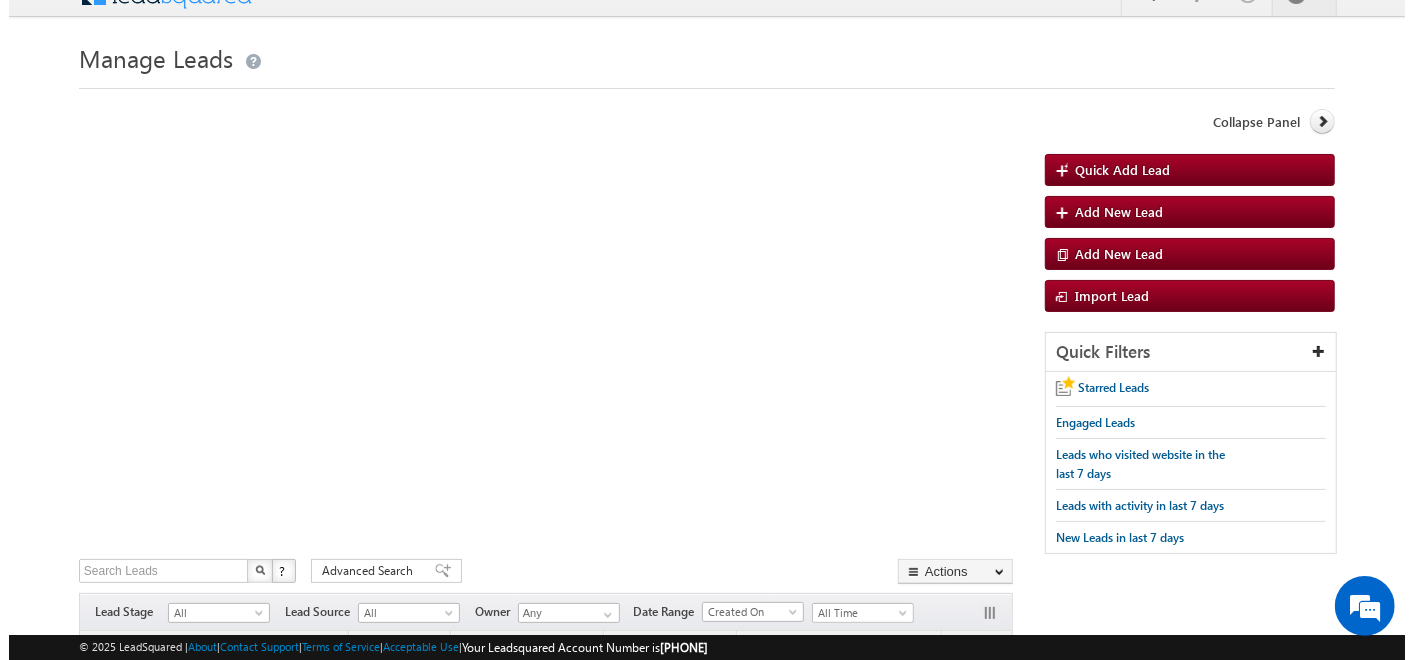 scroll, scrollTop: 0, scrollLeft: 0, axis: both 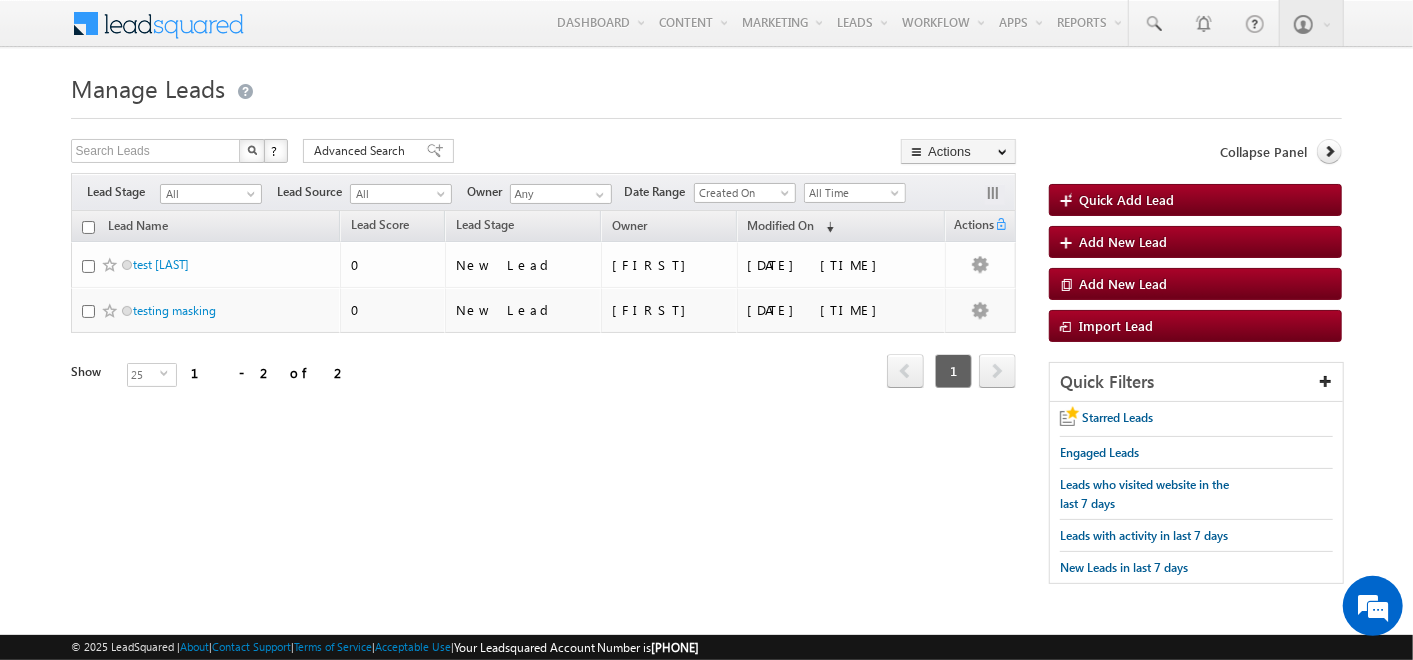 click on "Manage Leads" at bounding box center [707, 86] 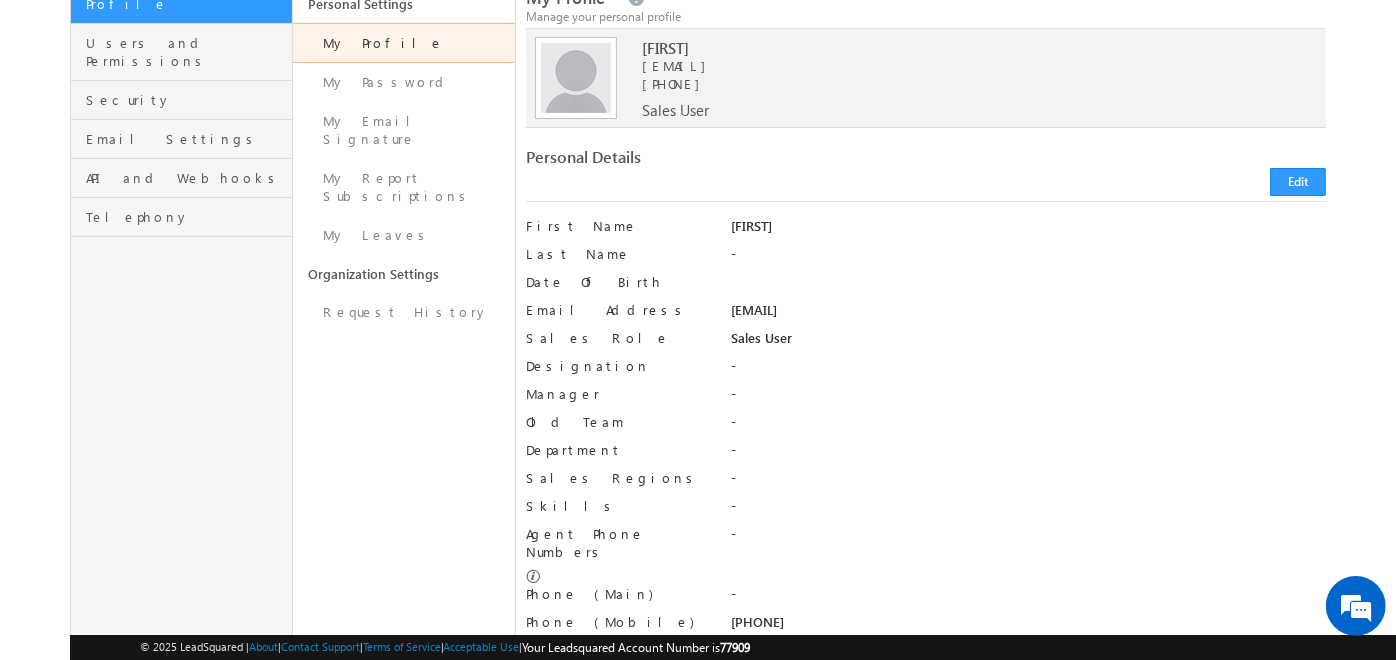 scroll, scrollTop: 0, scrollLeft: 0, axis: both 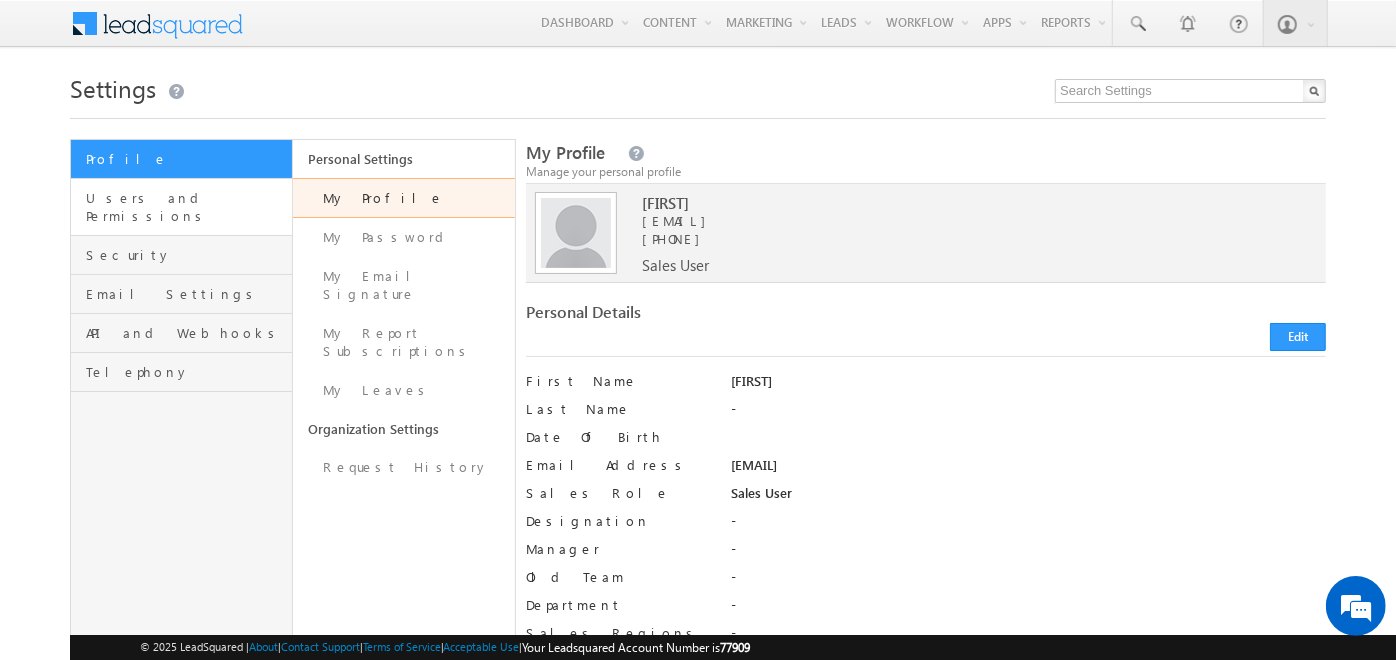 click on "Users and Permissions" at bounding box center [181, 207] 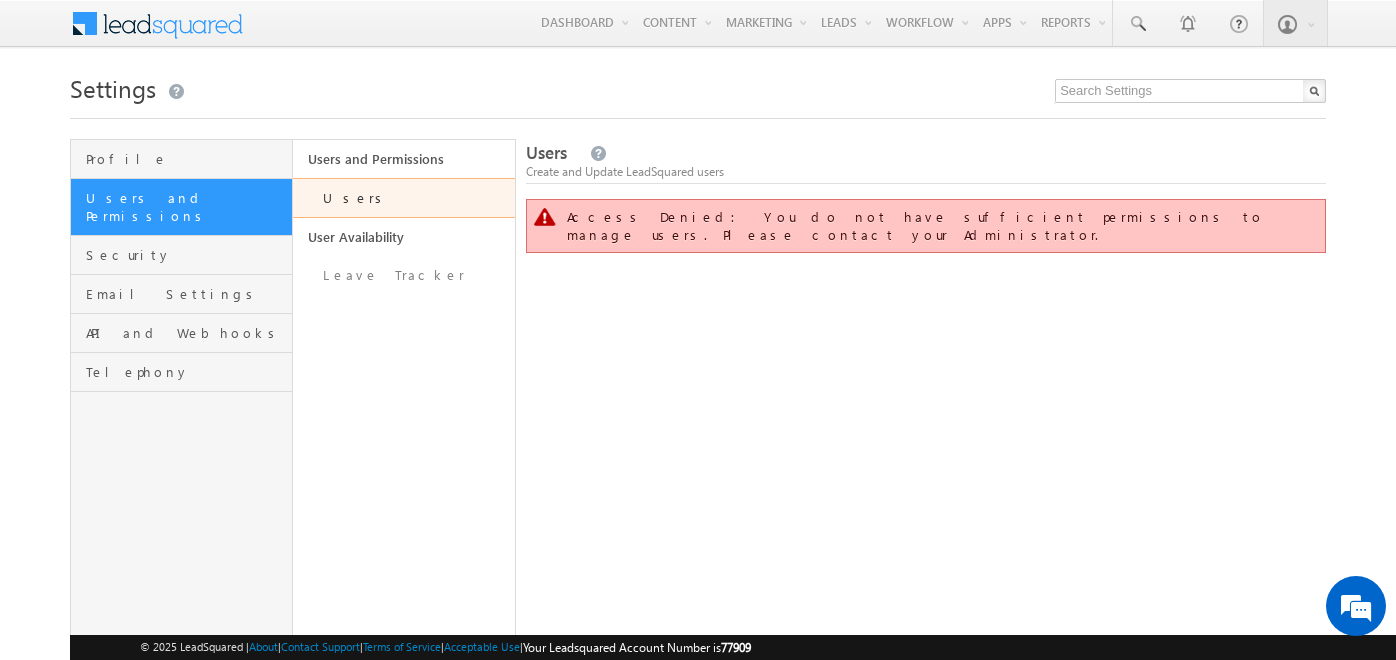 scroll, scrollTop: 0, scrollLeft: 0, axis: both 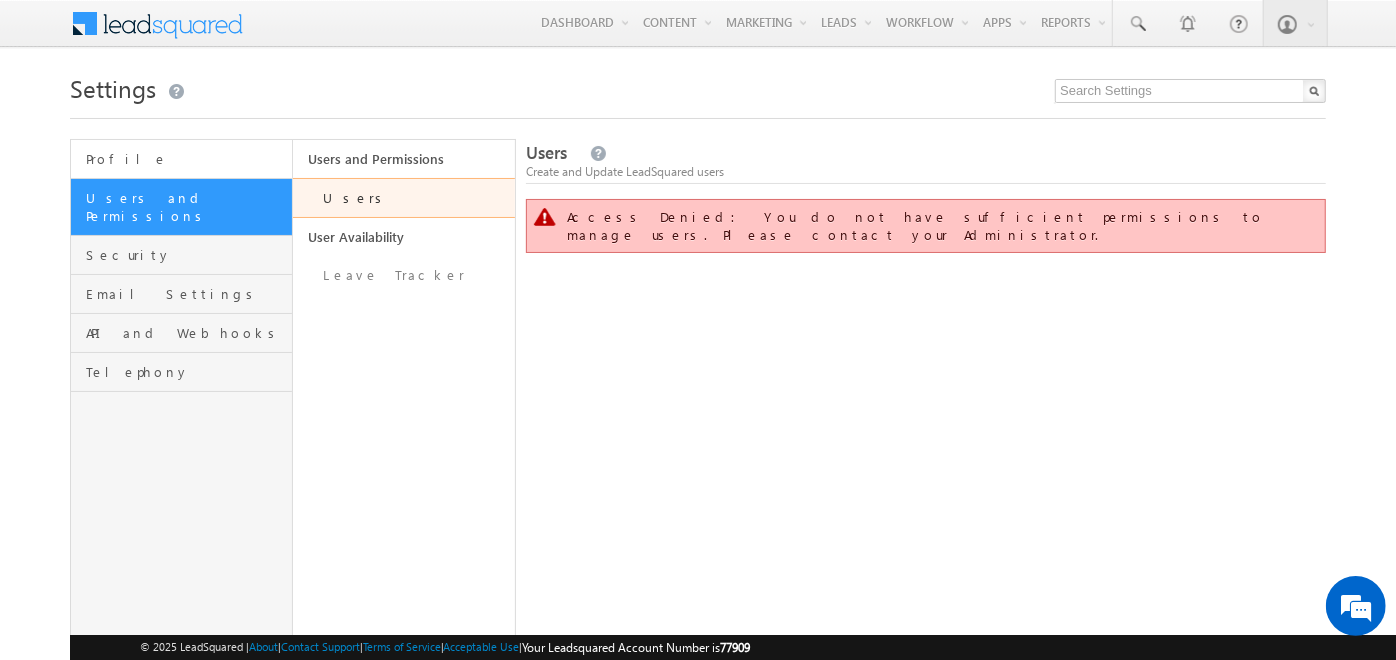 click on "Profile" at bounding box center (186, 159) 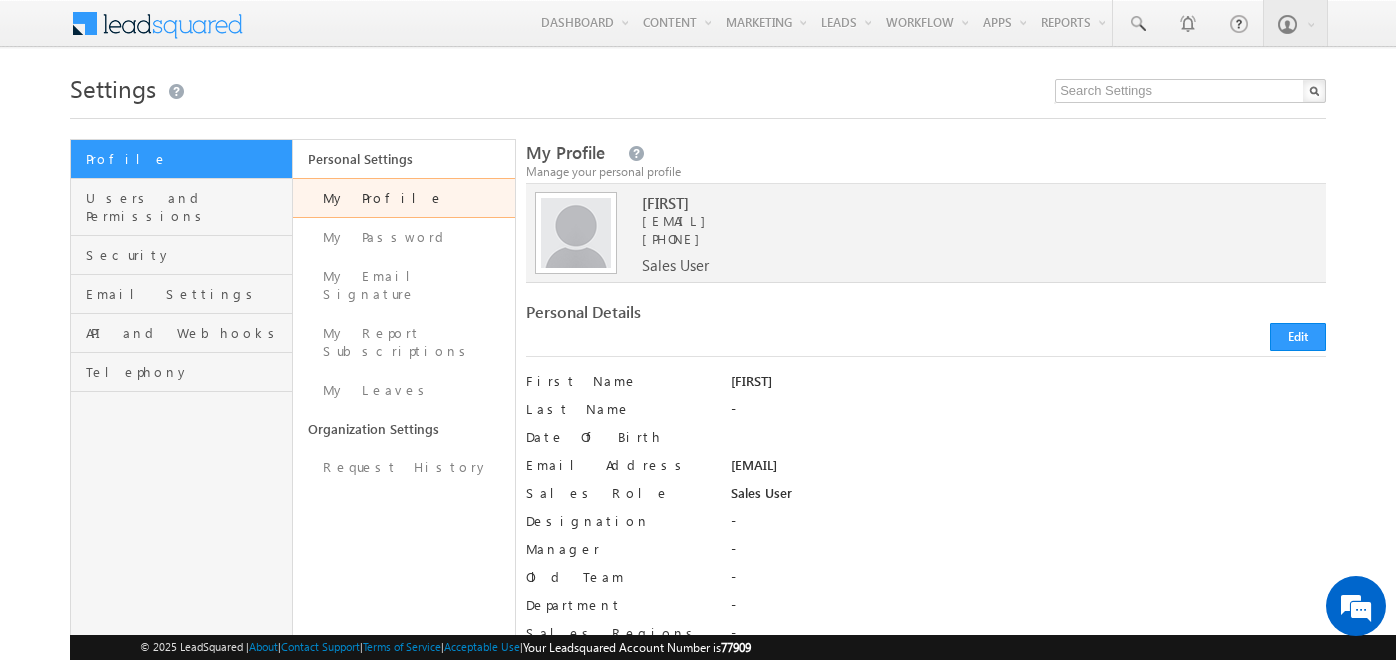 scroll, scrollTop: 0, scrollLeft: 0, axis: both 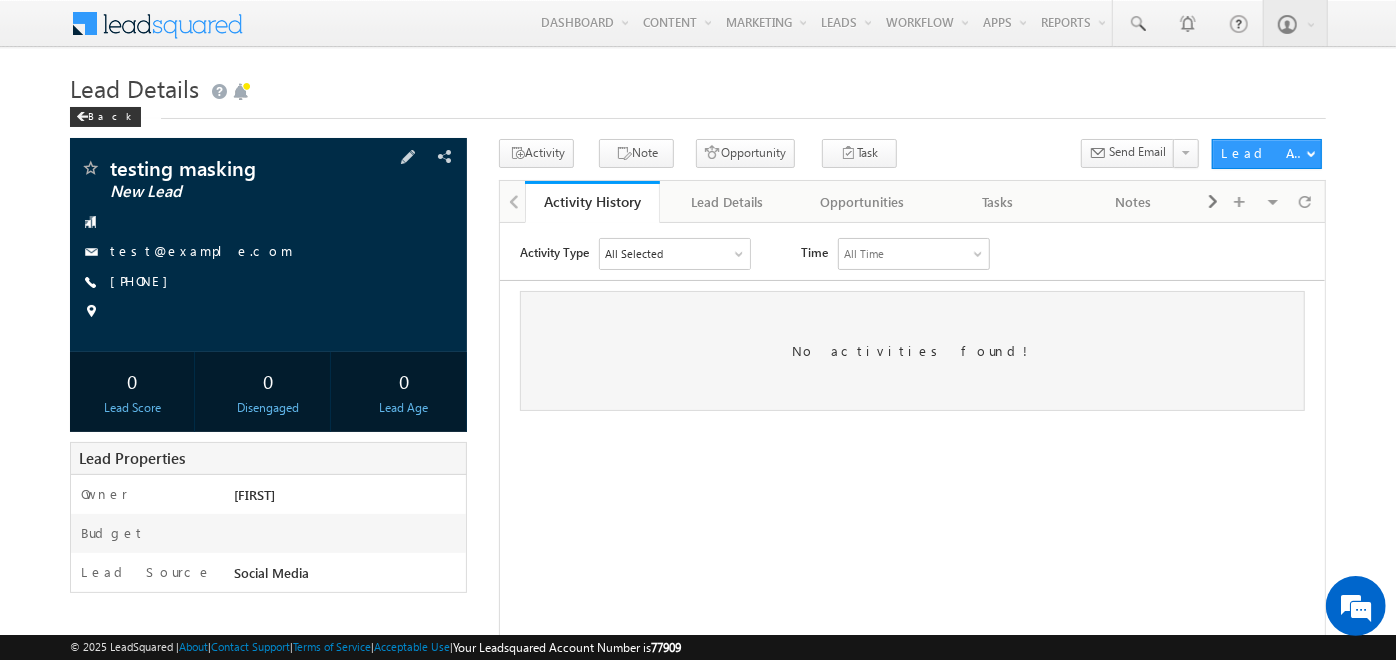 drag, startPoint x: 110, startPoint y: 284, endPoint x: 205, endPoint y: 282, distance: 95.02105 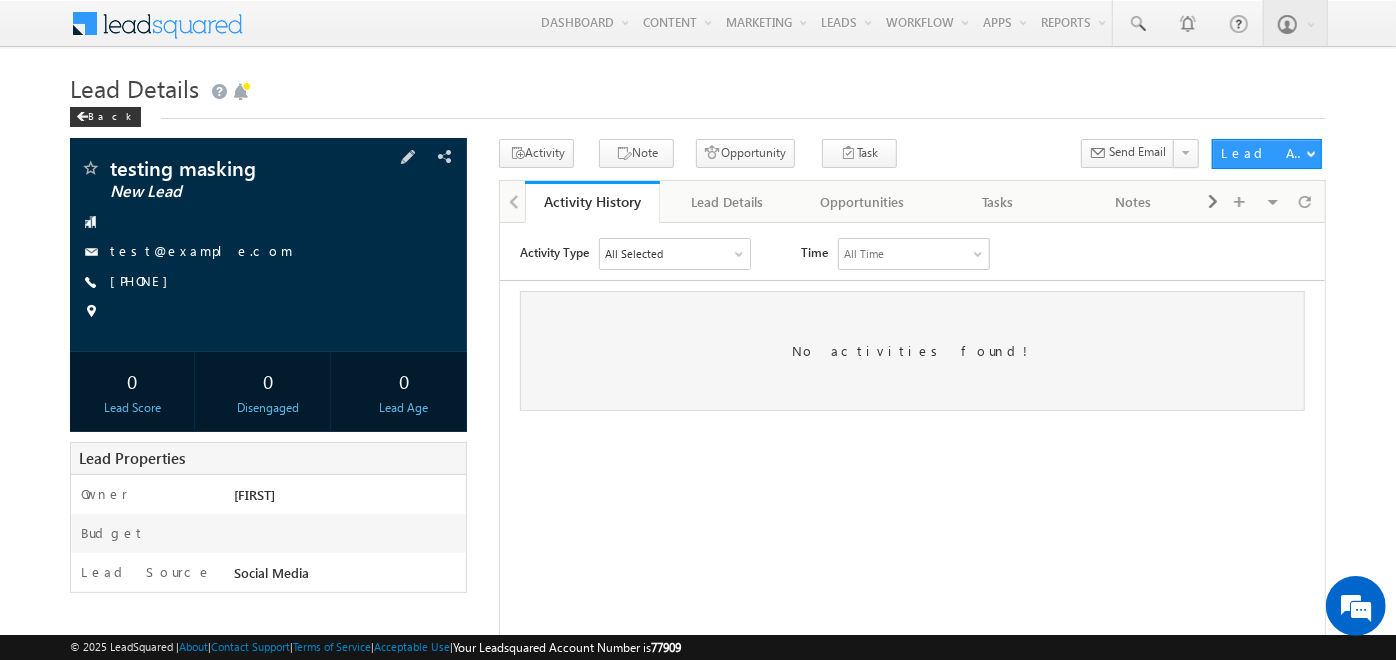 scroll, scrollTop: 0, scrollLeft: 0, axis: both 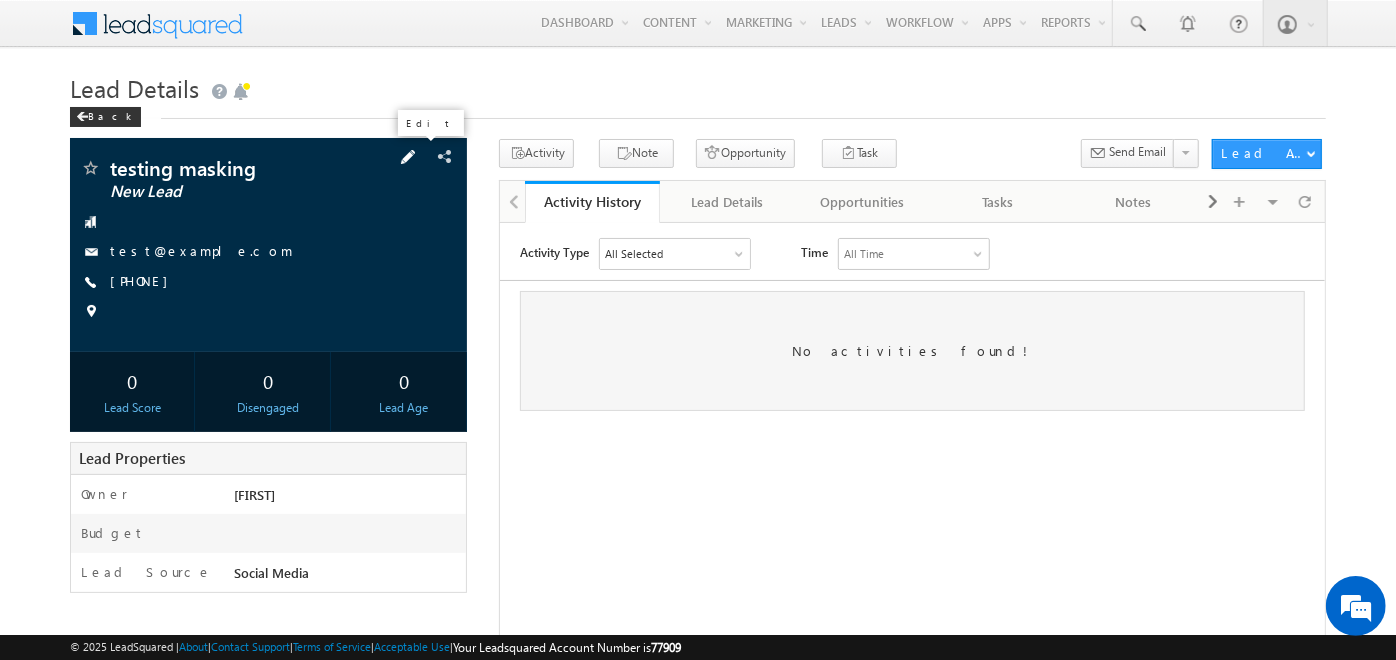 click at bounding box center (408, 157) 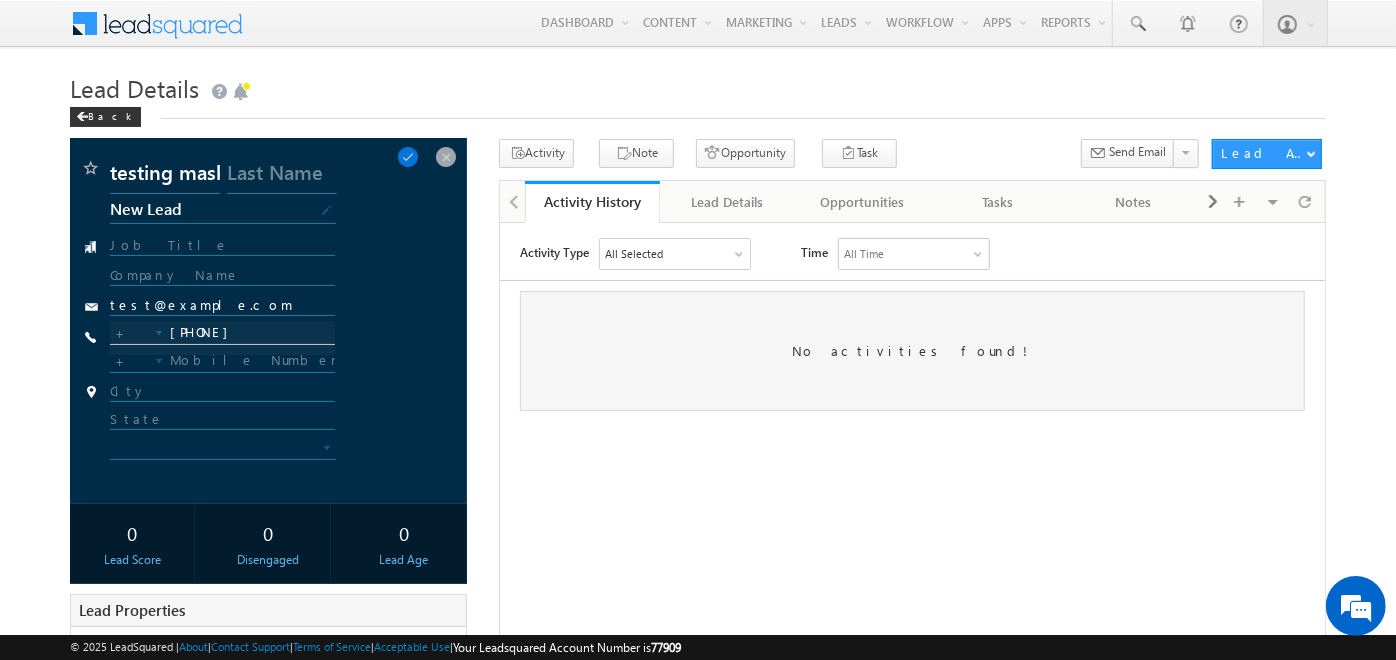 click at bounding box center [222, 338] 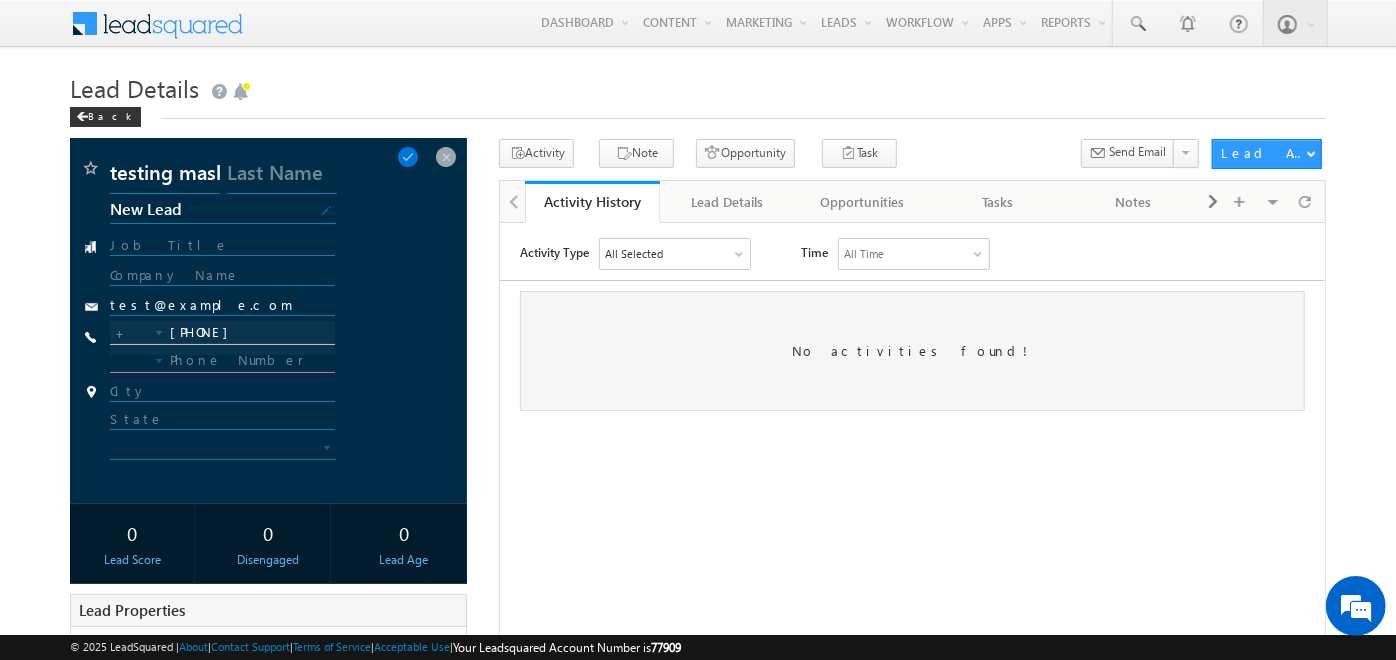 click at bounding box center (222, 361) 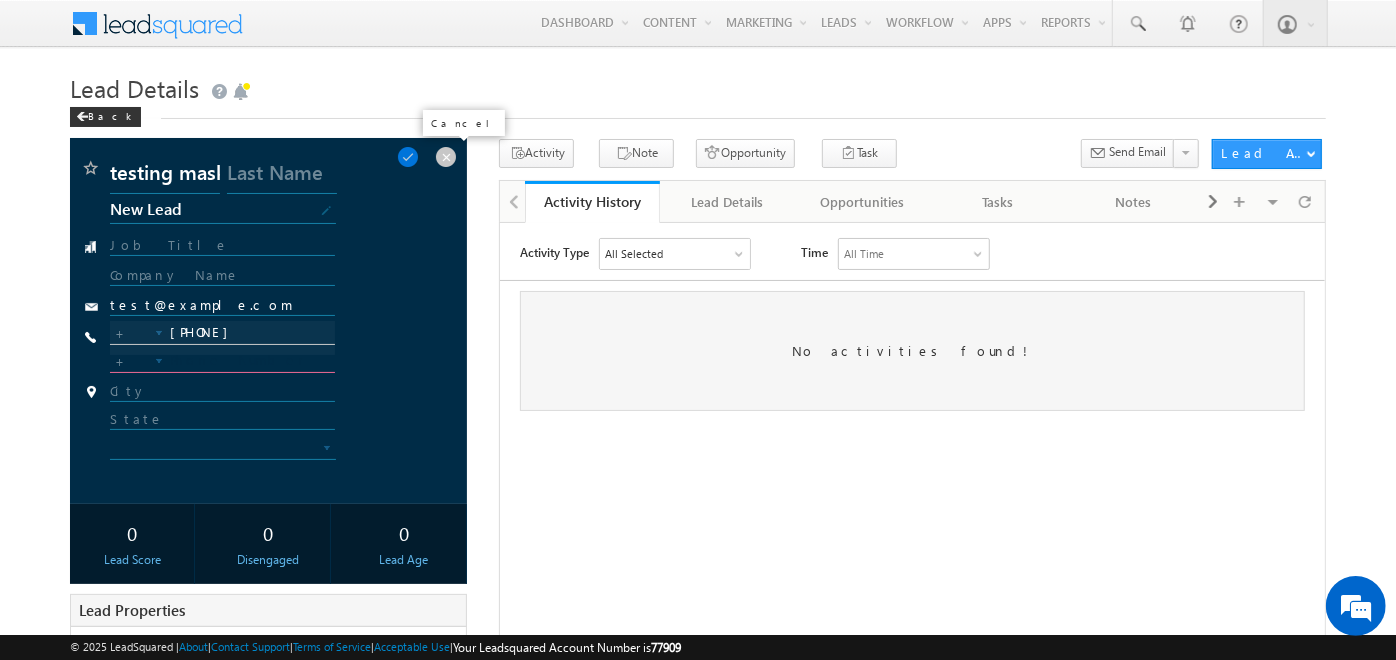 click at bounding box center [446, 157] 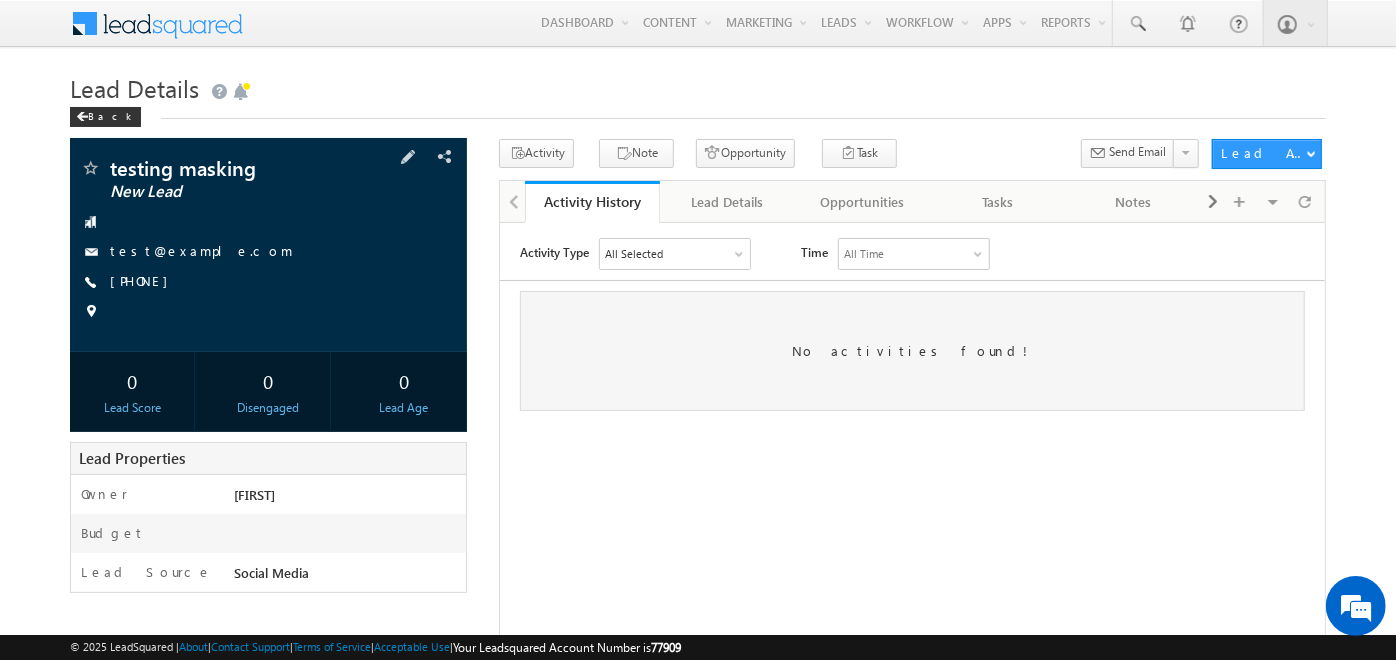 click on "Lead Details" at bounding box center (698, 86) 